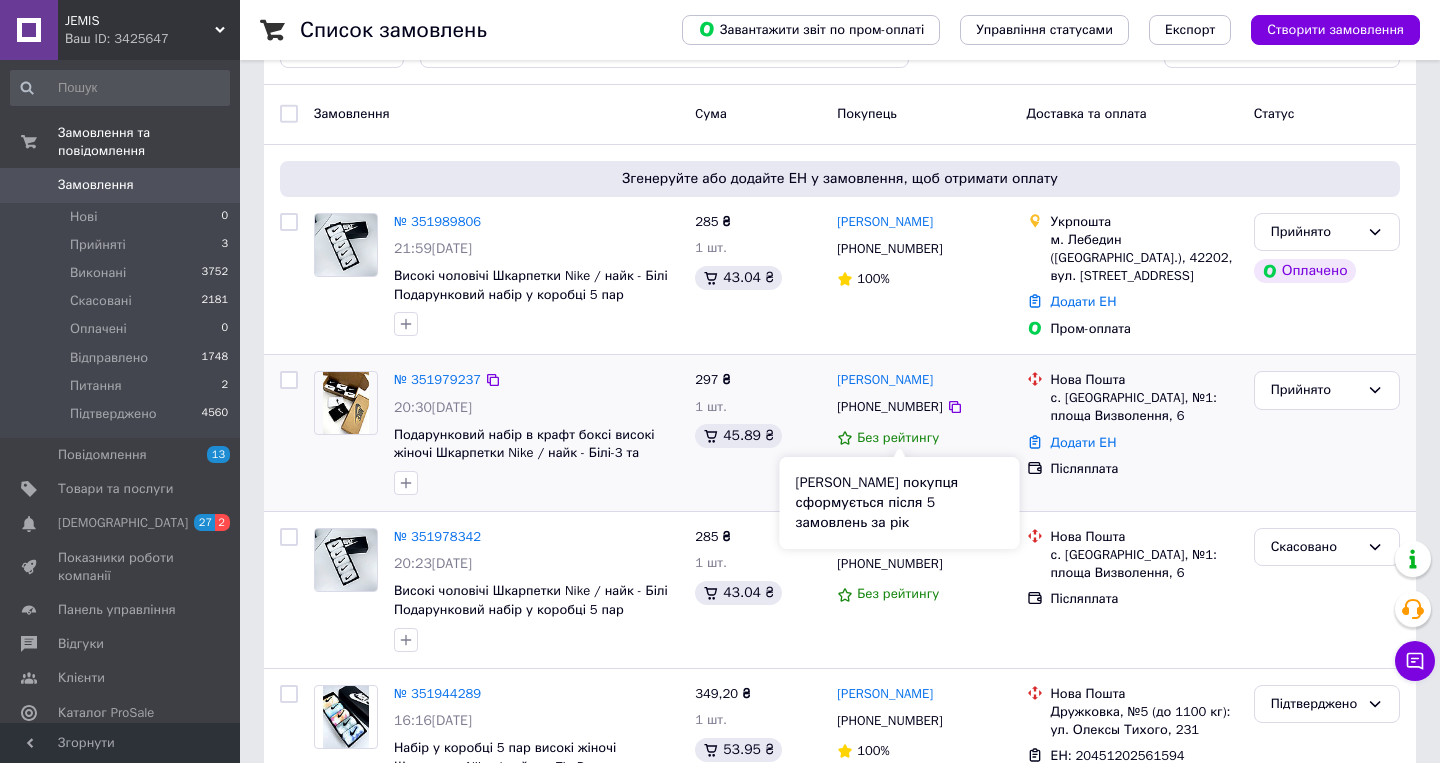 scroll, scrollTop: 70, scrollLeft: 0, axis: vertical 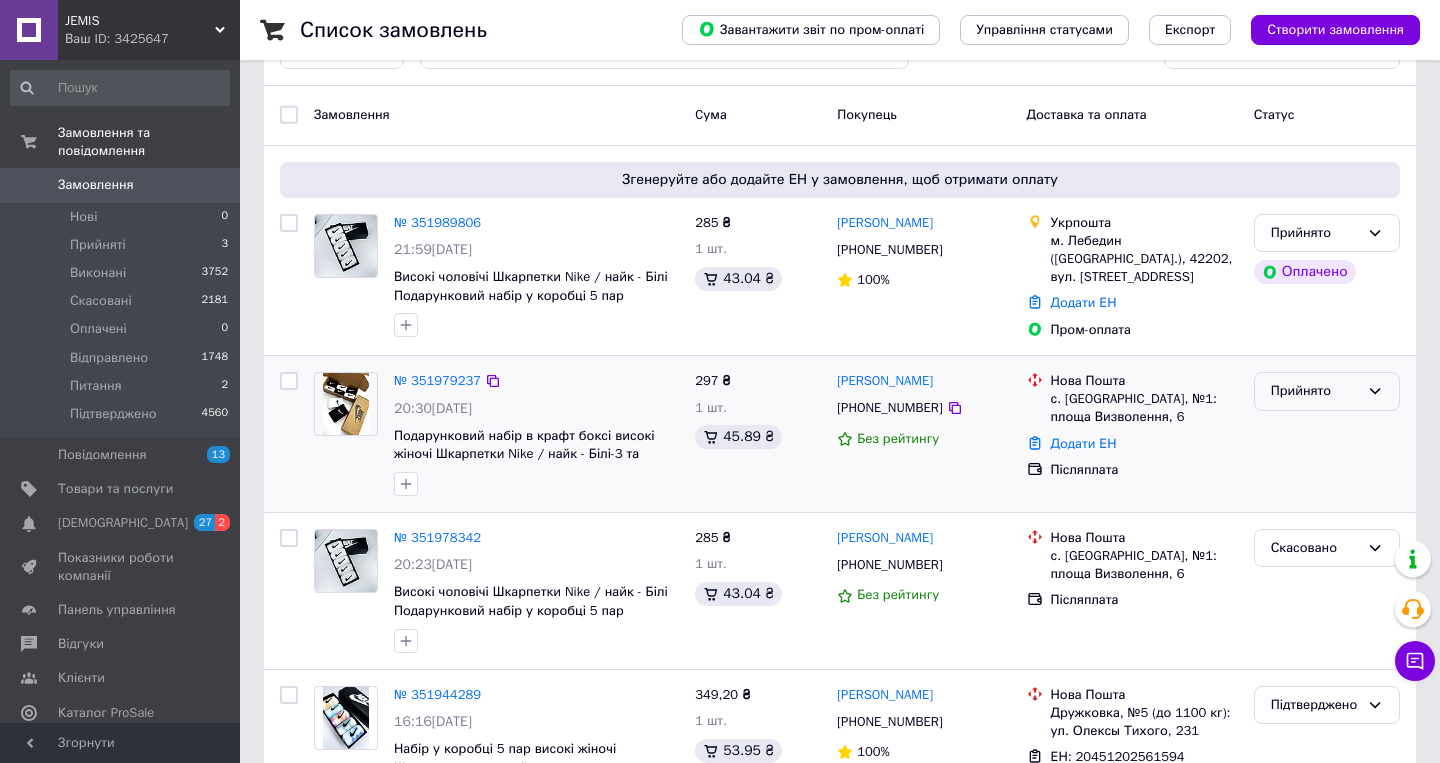 click on "Прийнято" at bounding box center [1315, 391] 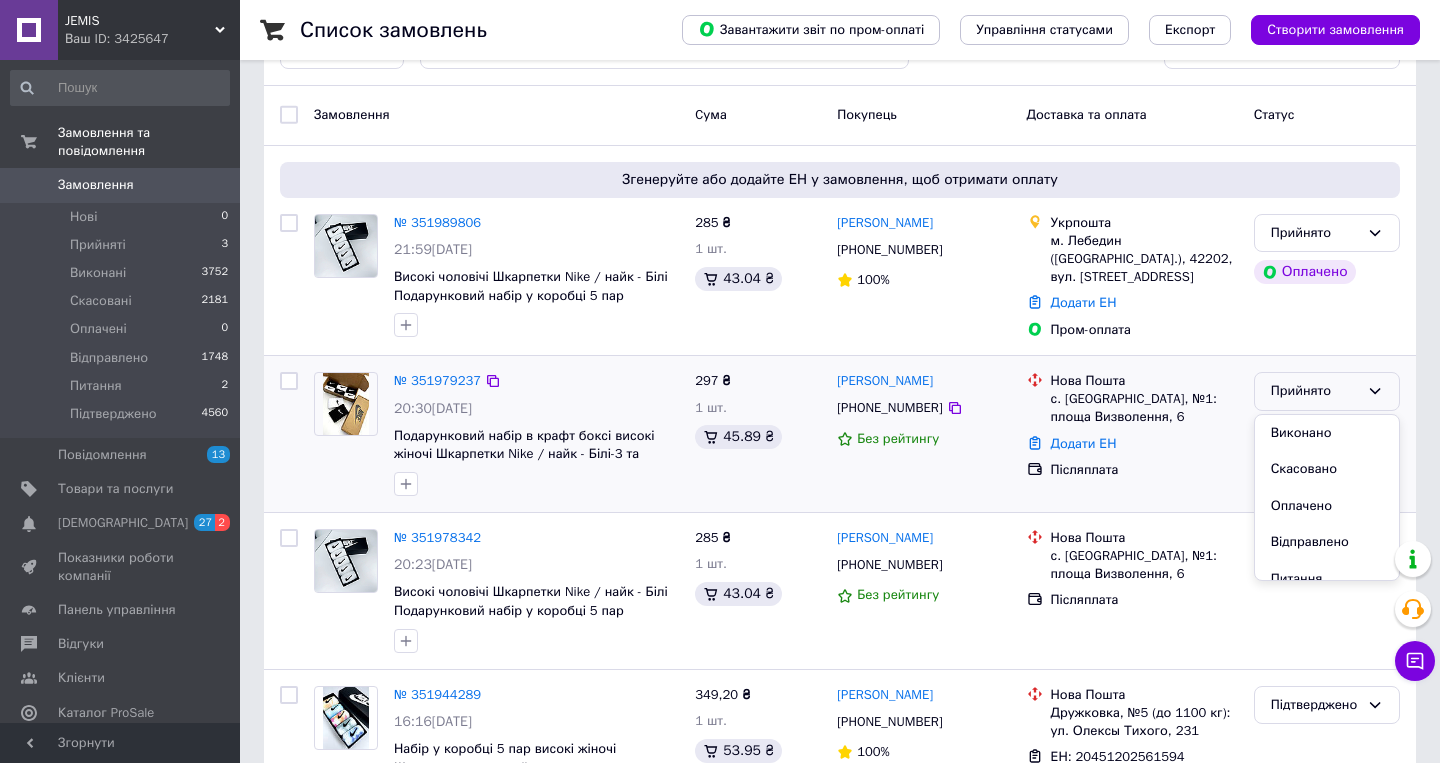 click on "Прийнято" at bounding box center (1315, 391) 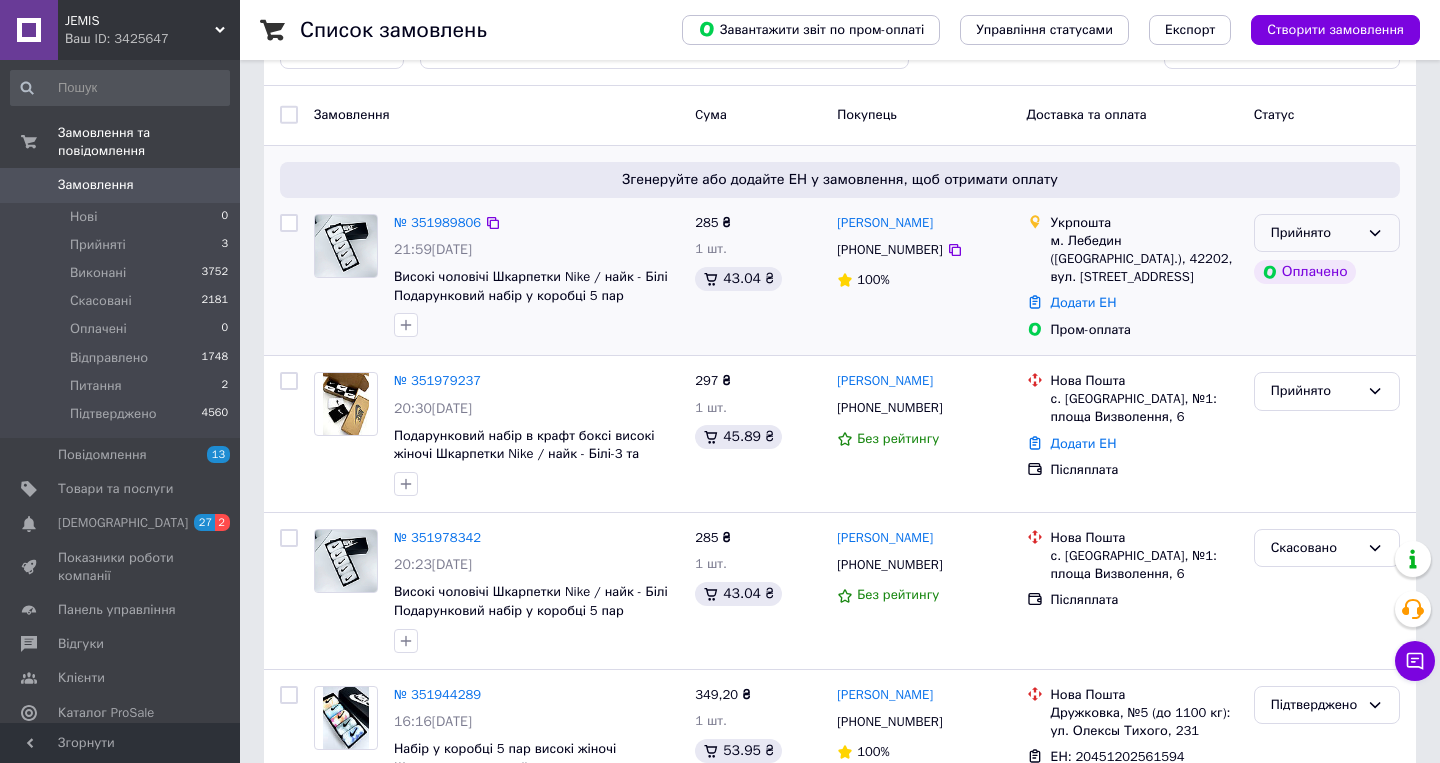 click on "Прийнято" at bounding box center (1315, 233) 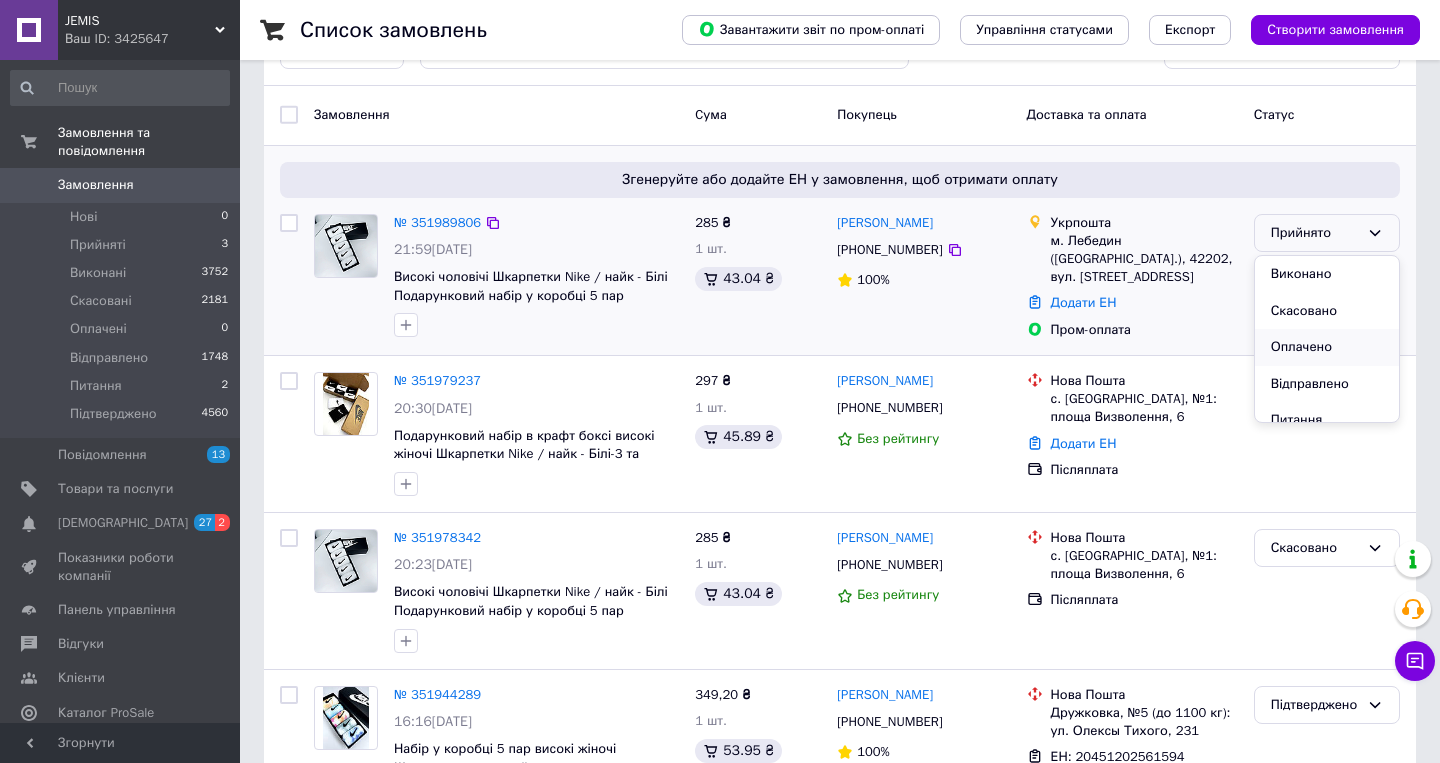 click on "Оплачено" at bounding box center (1327, 347) 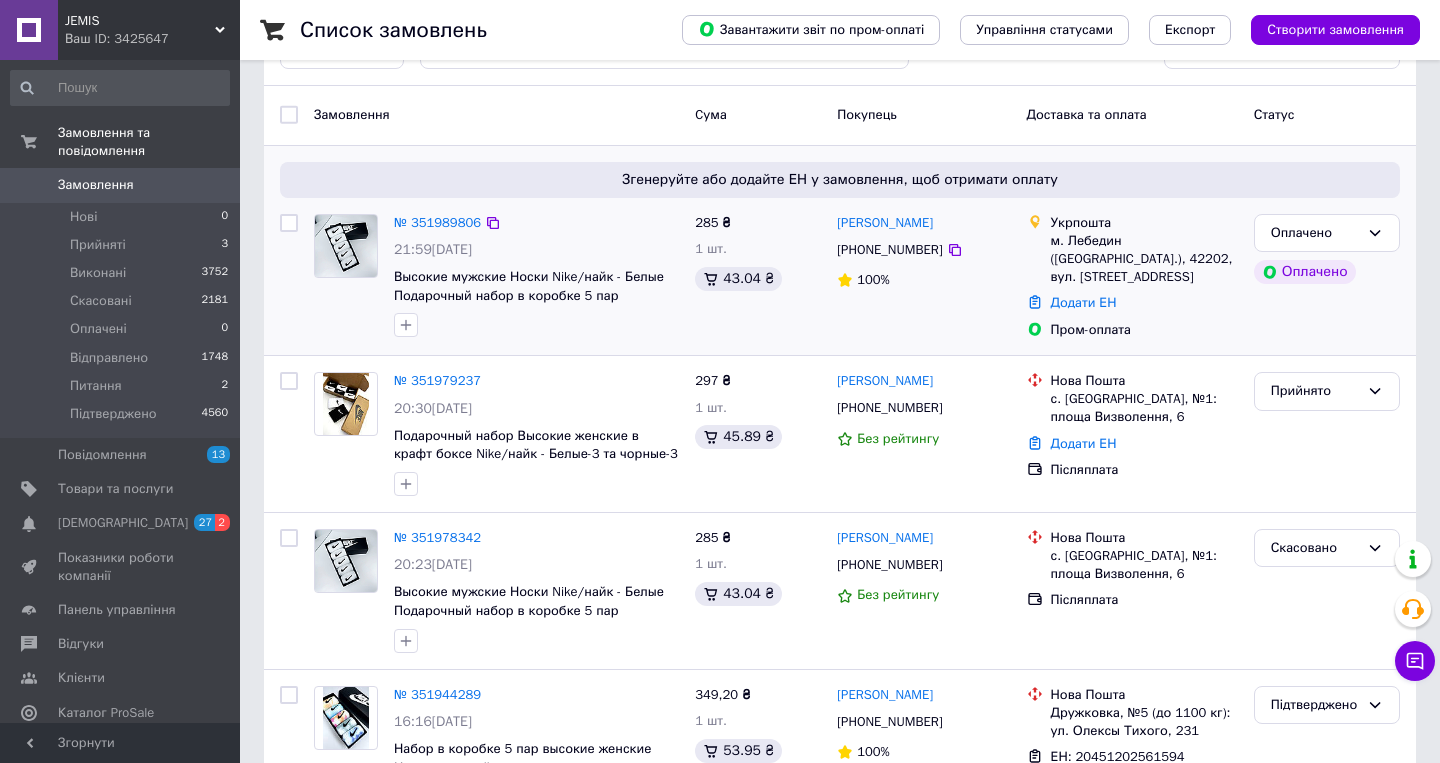 click on "Прийнято" at bounding box center [1315, 391] 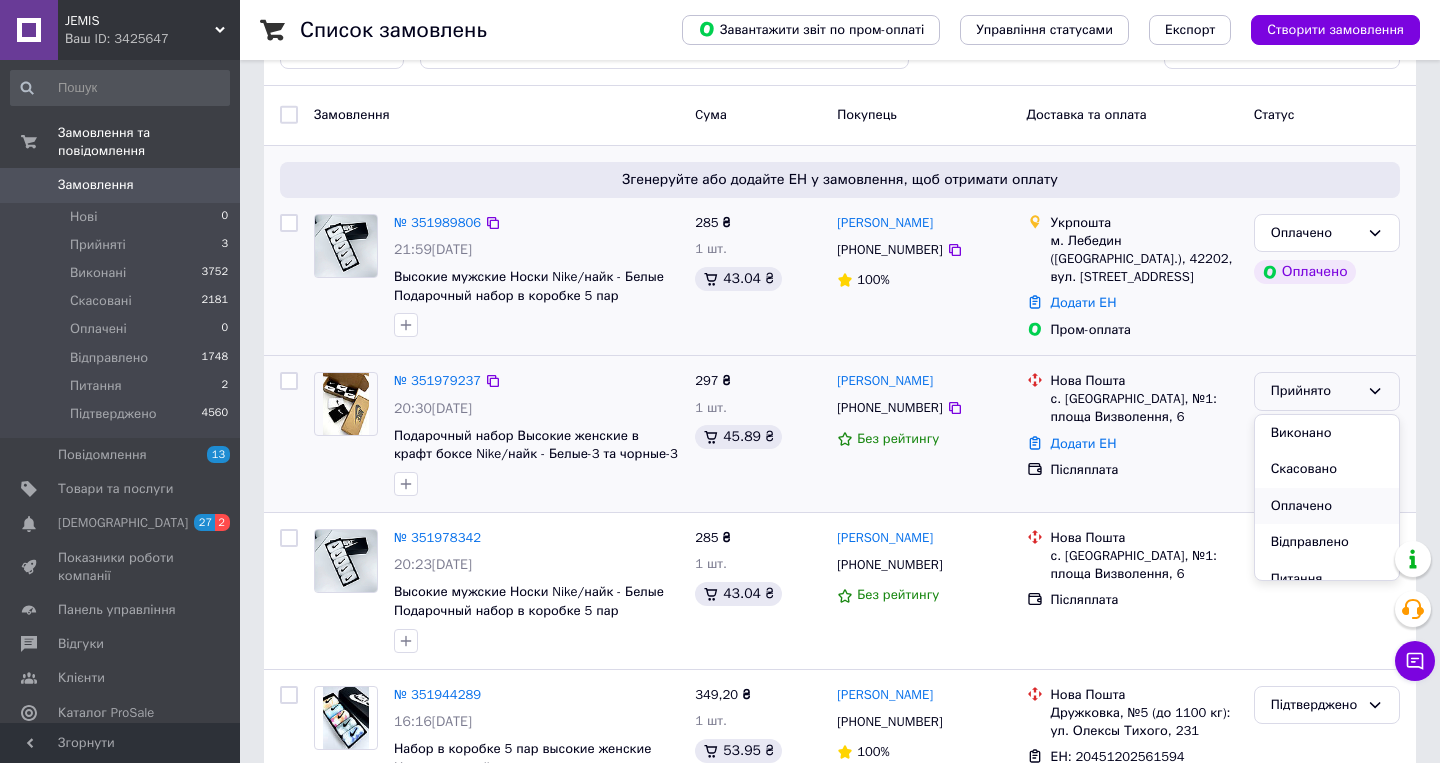 click on "Оплачено" at bounding box center [1327, 506] 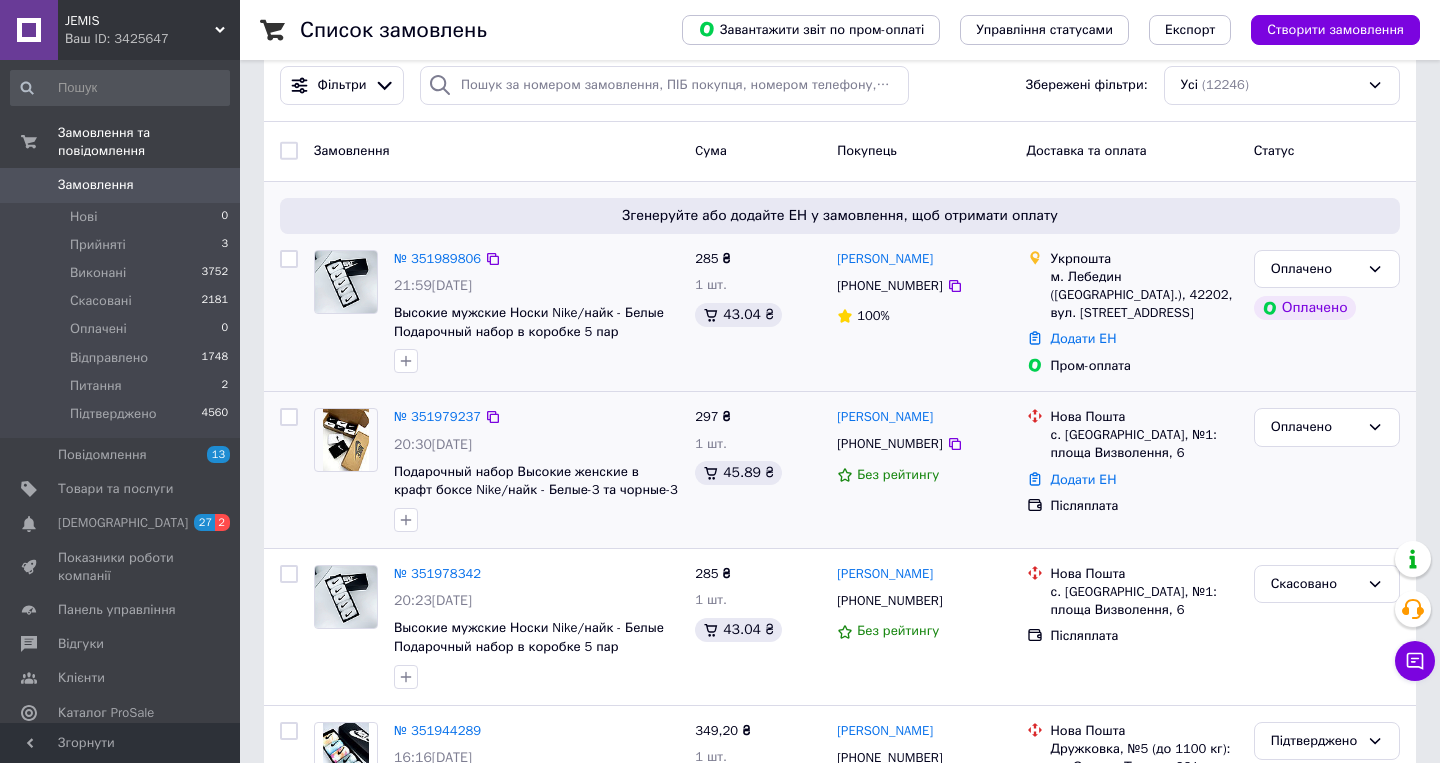 scroll, scrollTop: 0, scrollLeft: 0, axis: both 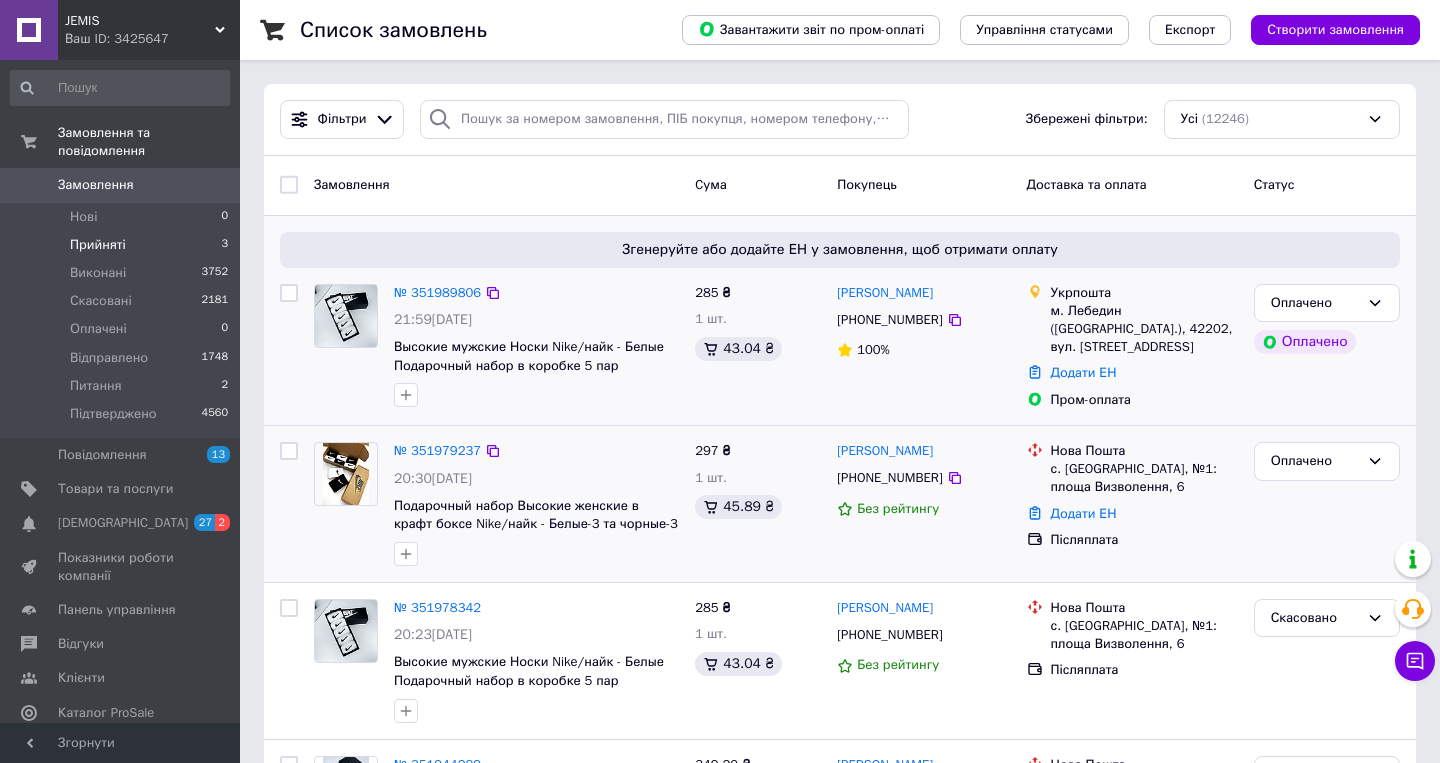 click on "Прийняті" at bounding box center (98, 245) 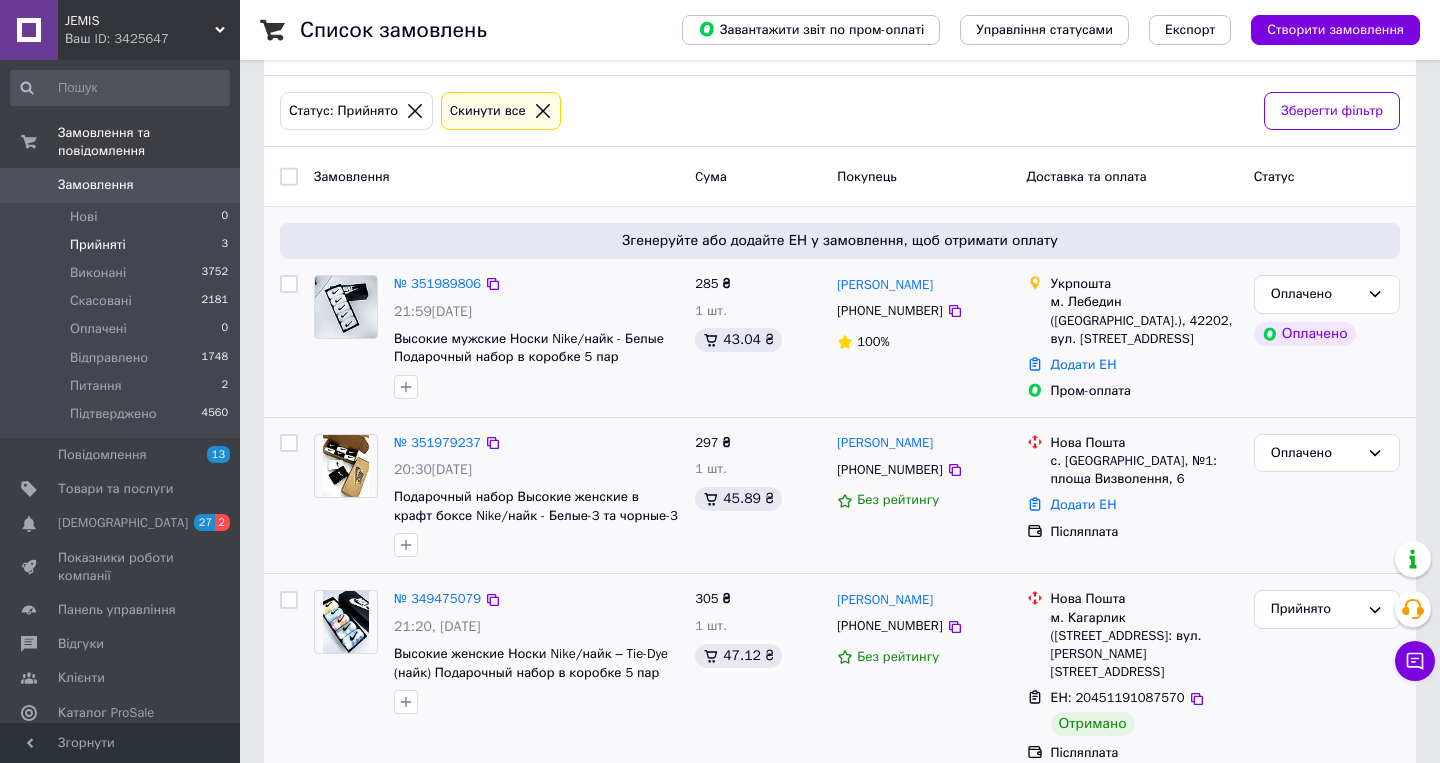 scroll, scrollTop: 81, scrollLeft: 0, axis: vertical 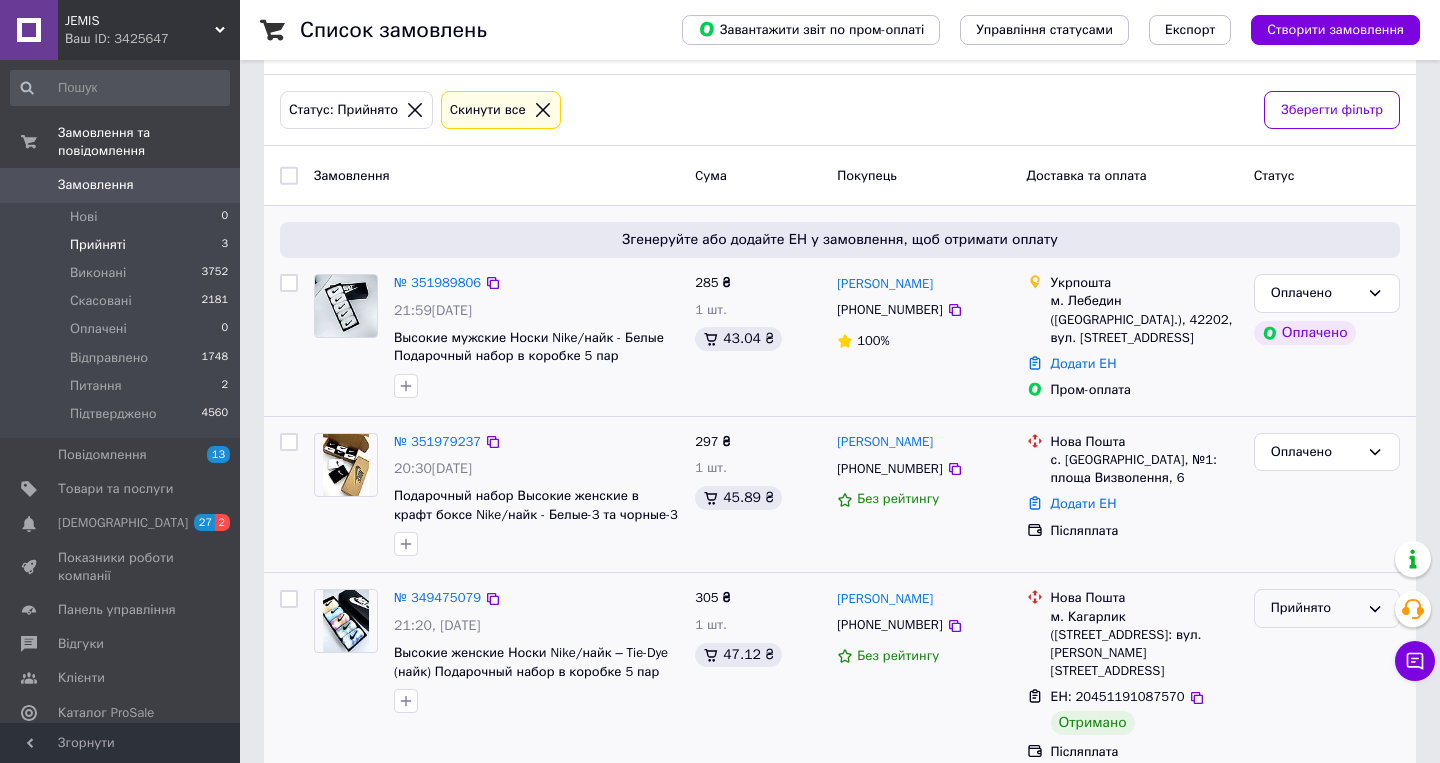 click on "Прийнято" at bounding box center [1315, 608] 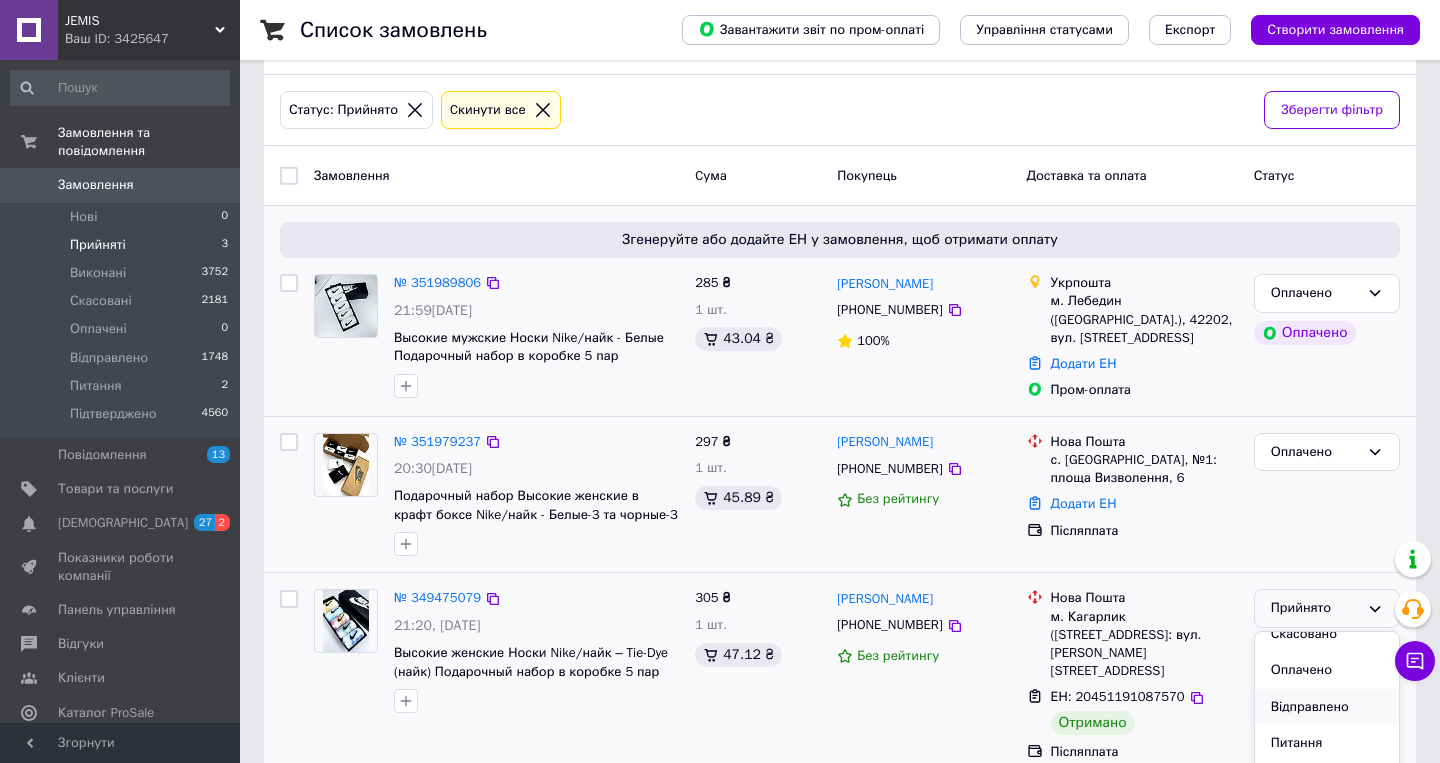 scroll, scrollTop: 0, scrollLeft: 0, axis: both 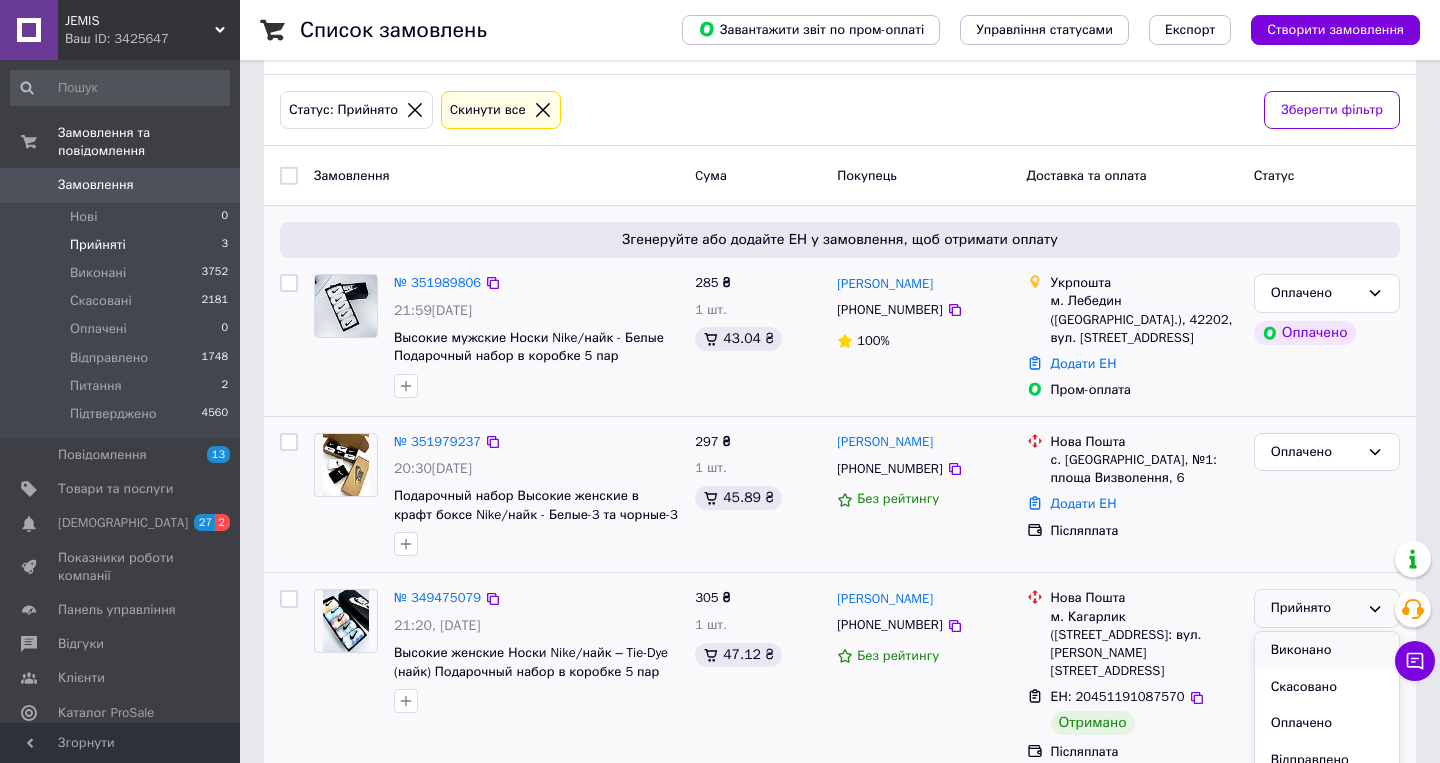 click on "Виконано" at bounding box center (1327, 650) 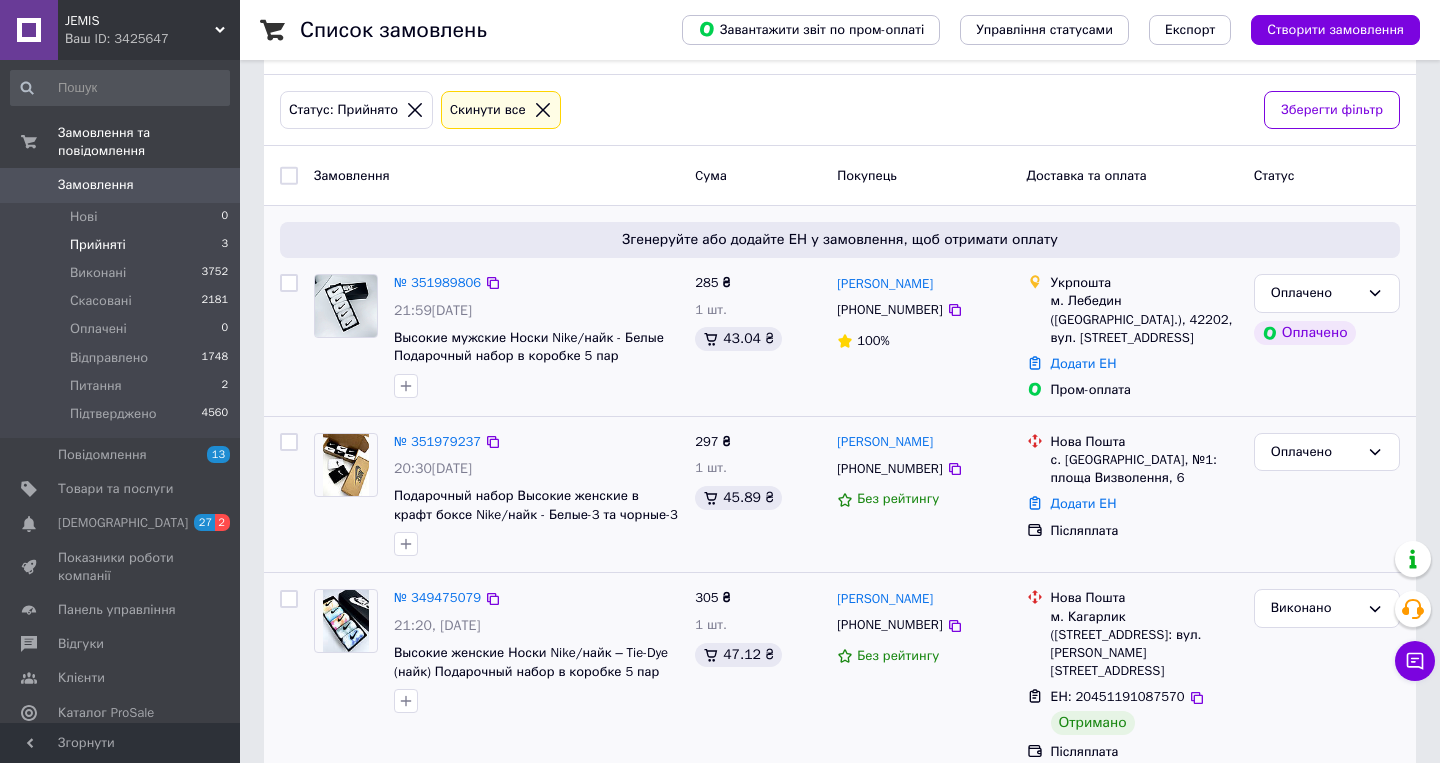 click on "Замовлення 0" at bounding box center [120, 185] 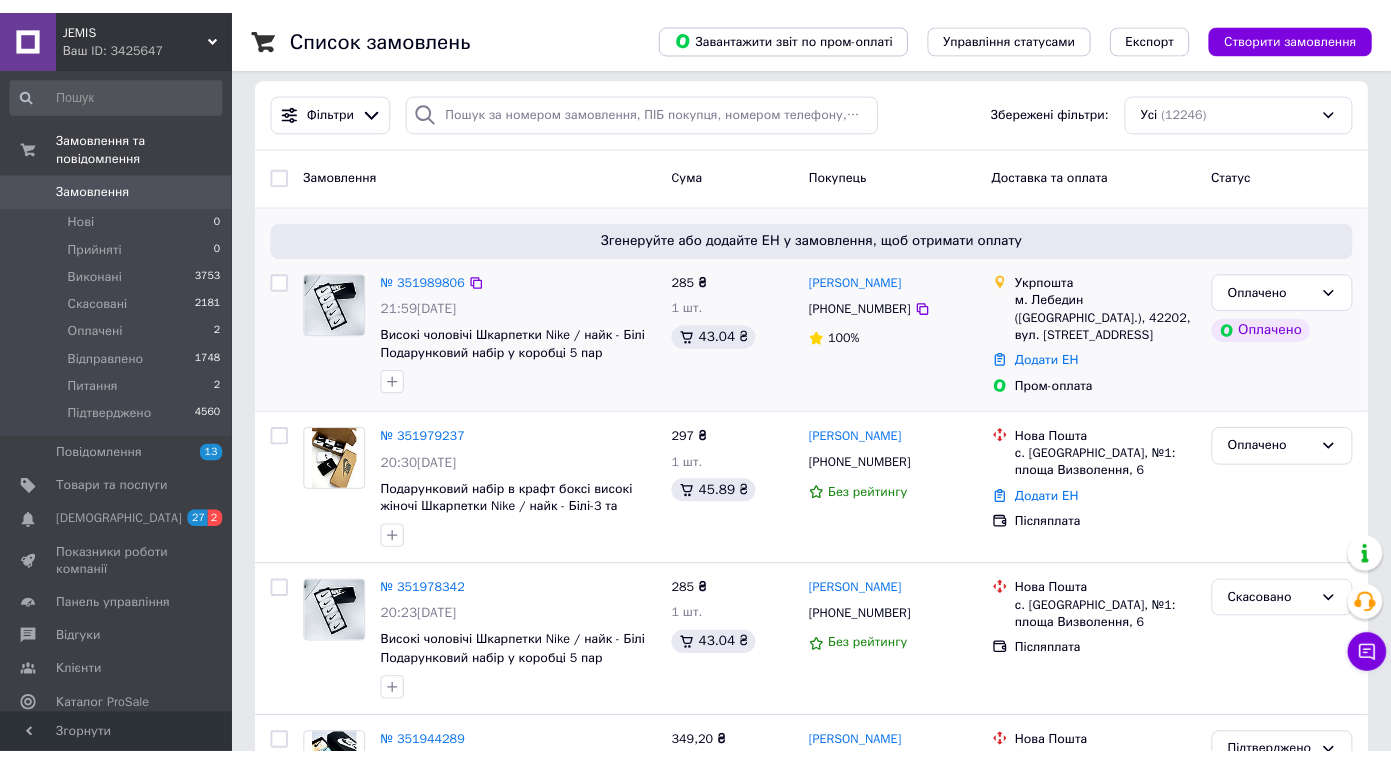 scroll, scrollTop: 0, scrollLeft: 0, axis: both 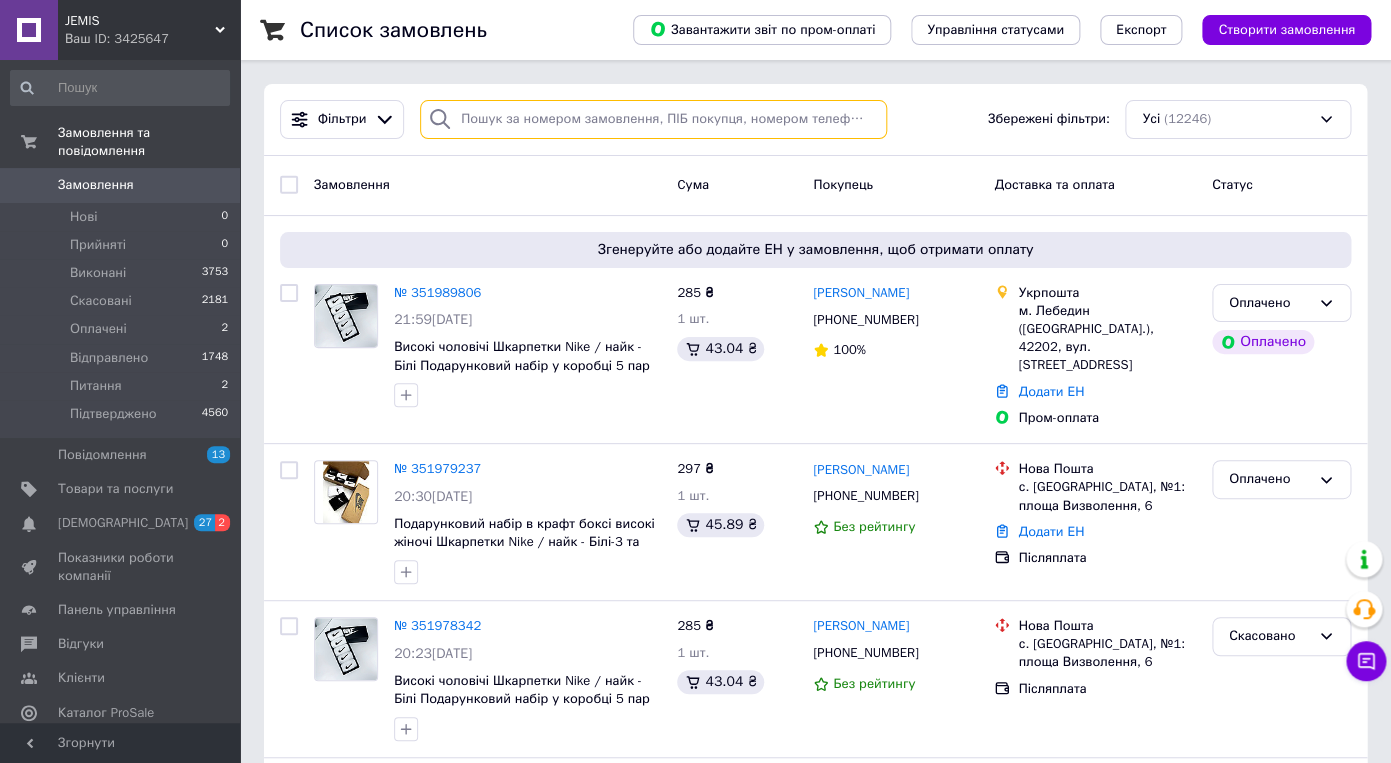 click at bounding box center (653, 119) 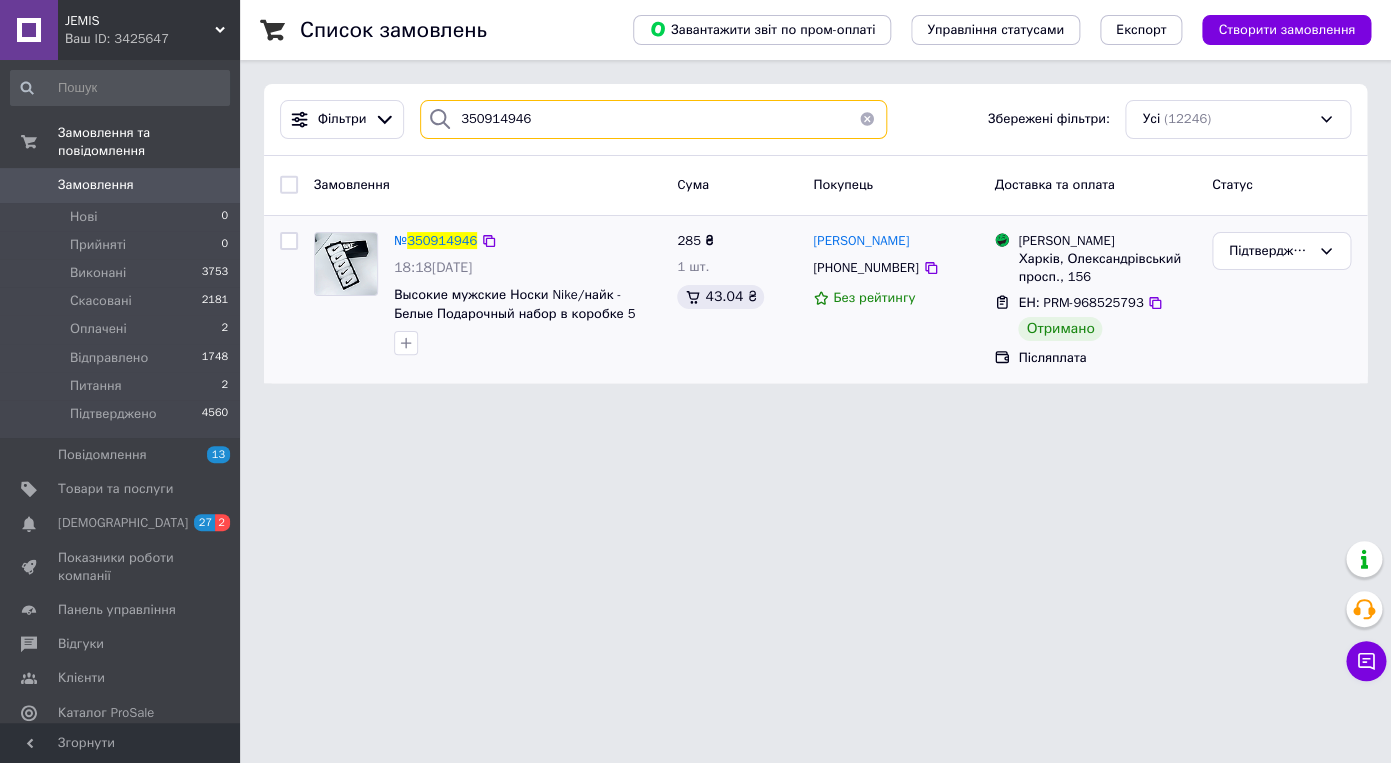 type on "350914946" 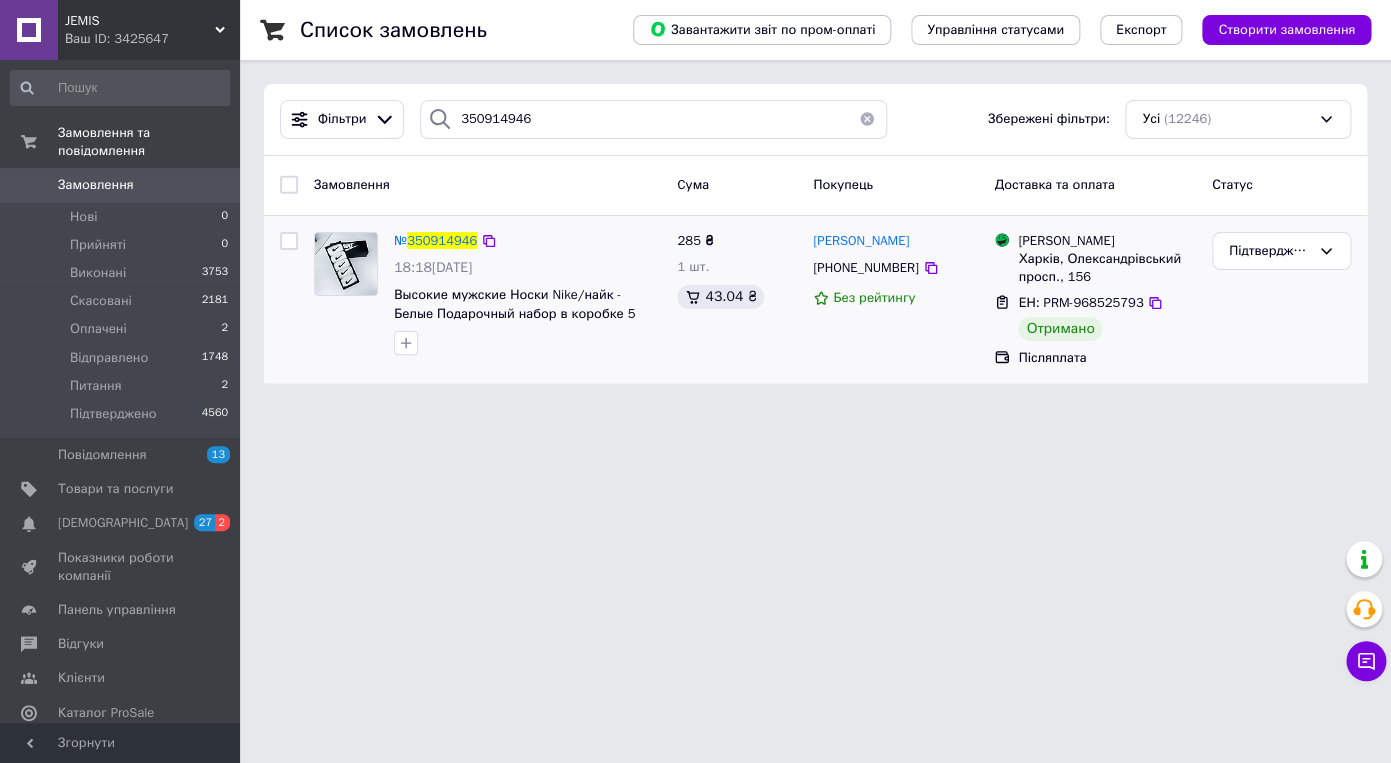 click on "№  350914946 18:18, [DATE]�сокие мужские Носки Nike/найк - Белые Подарочный набор в коробке 5 пар" at bounding box center [527, 294] 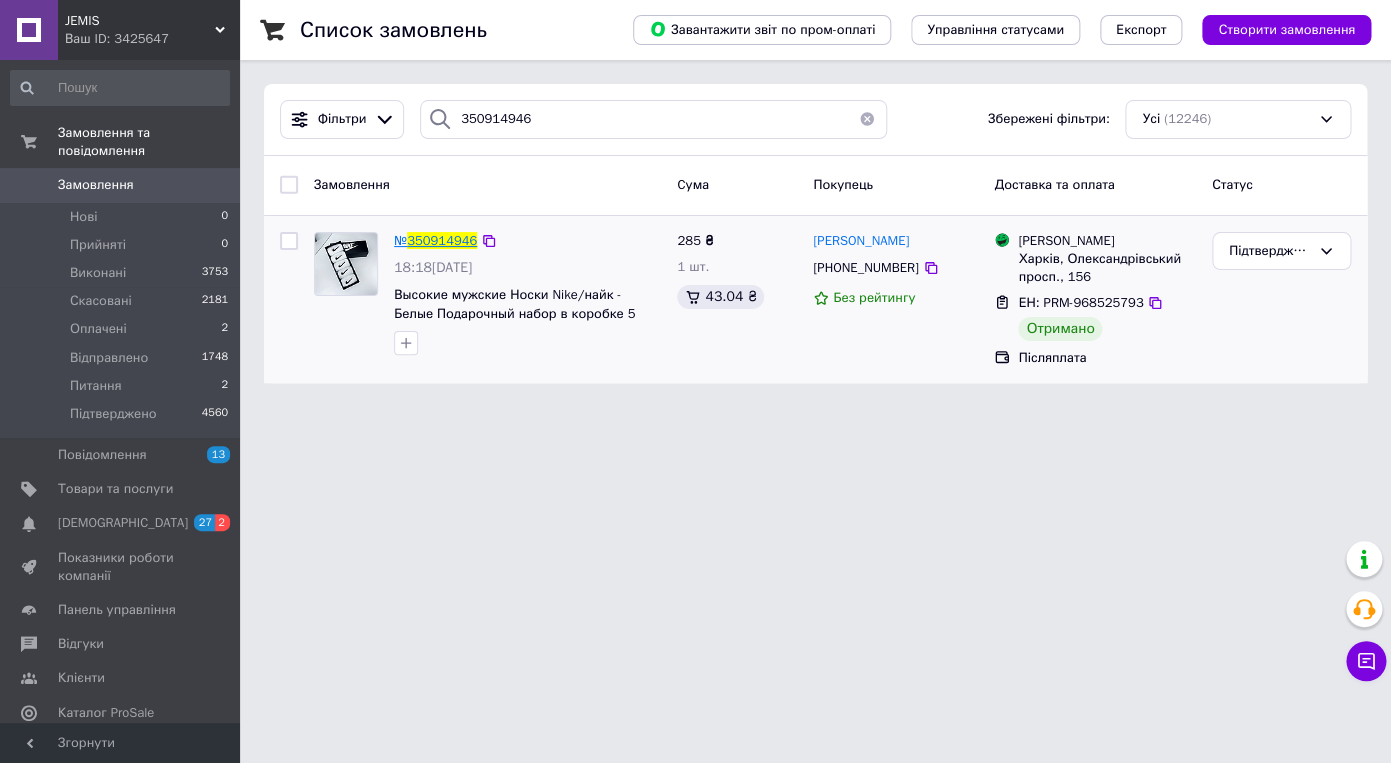 click on "350914946" at bounding box center (442, 240) 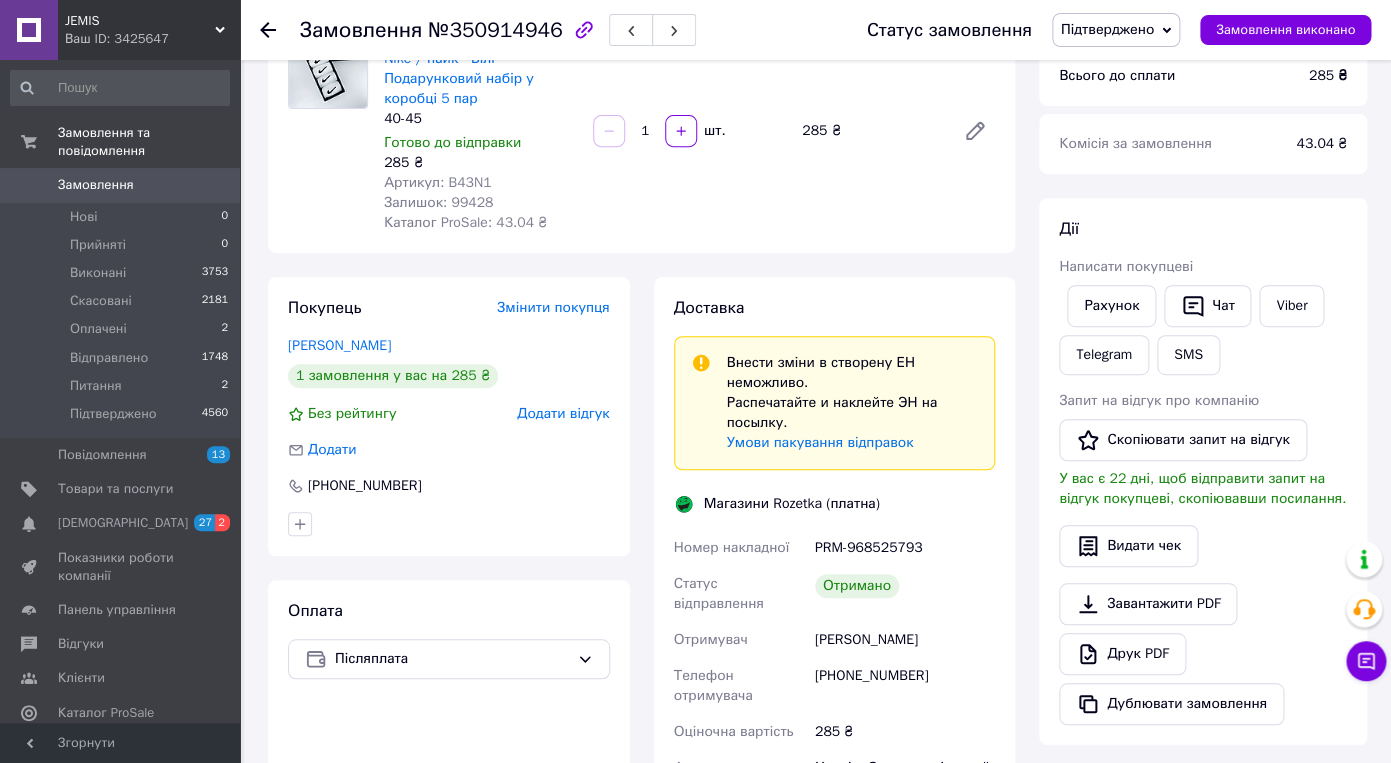 scroll, scrollTop: 211, scrollLeft: 0, axis: vertical 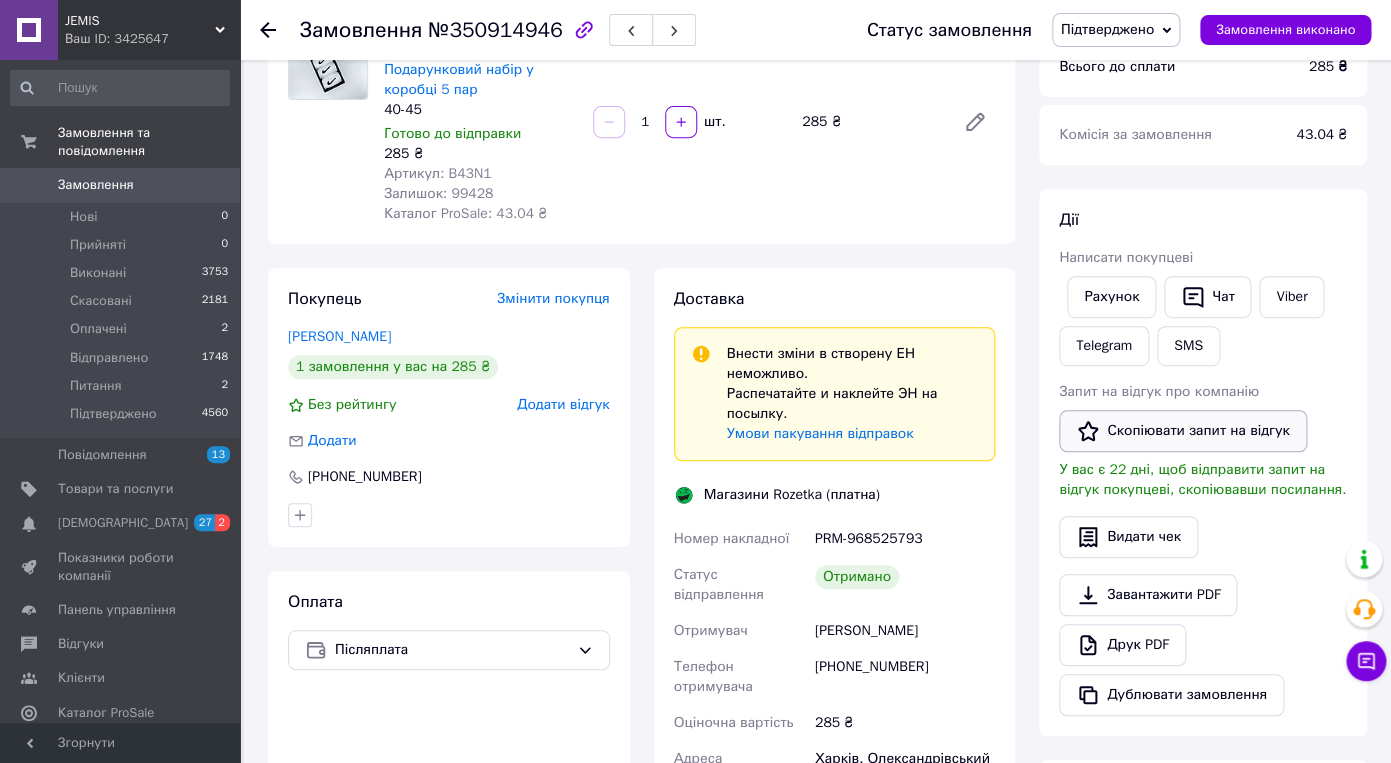 click on "Скопіювати запит на відгук" at bounding box center [1183, 431] 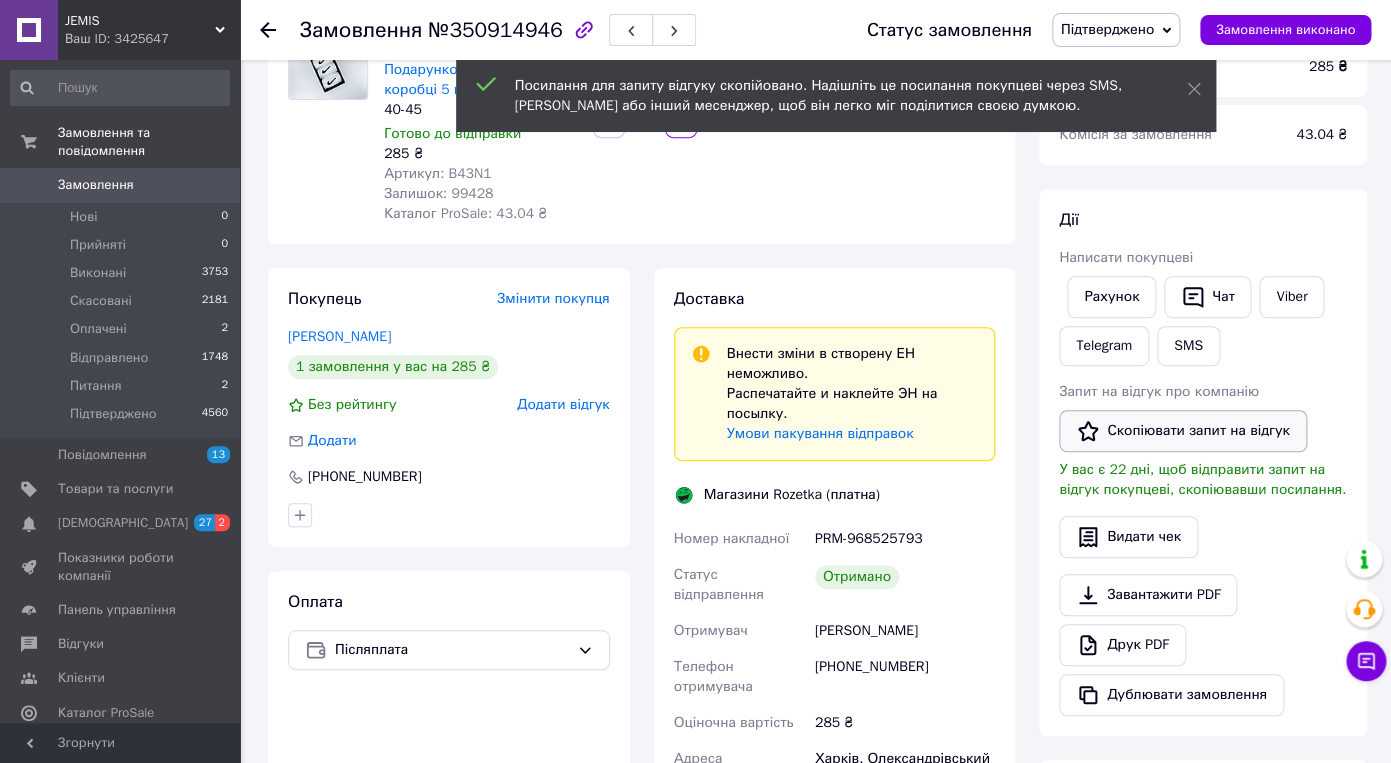 type 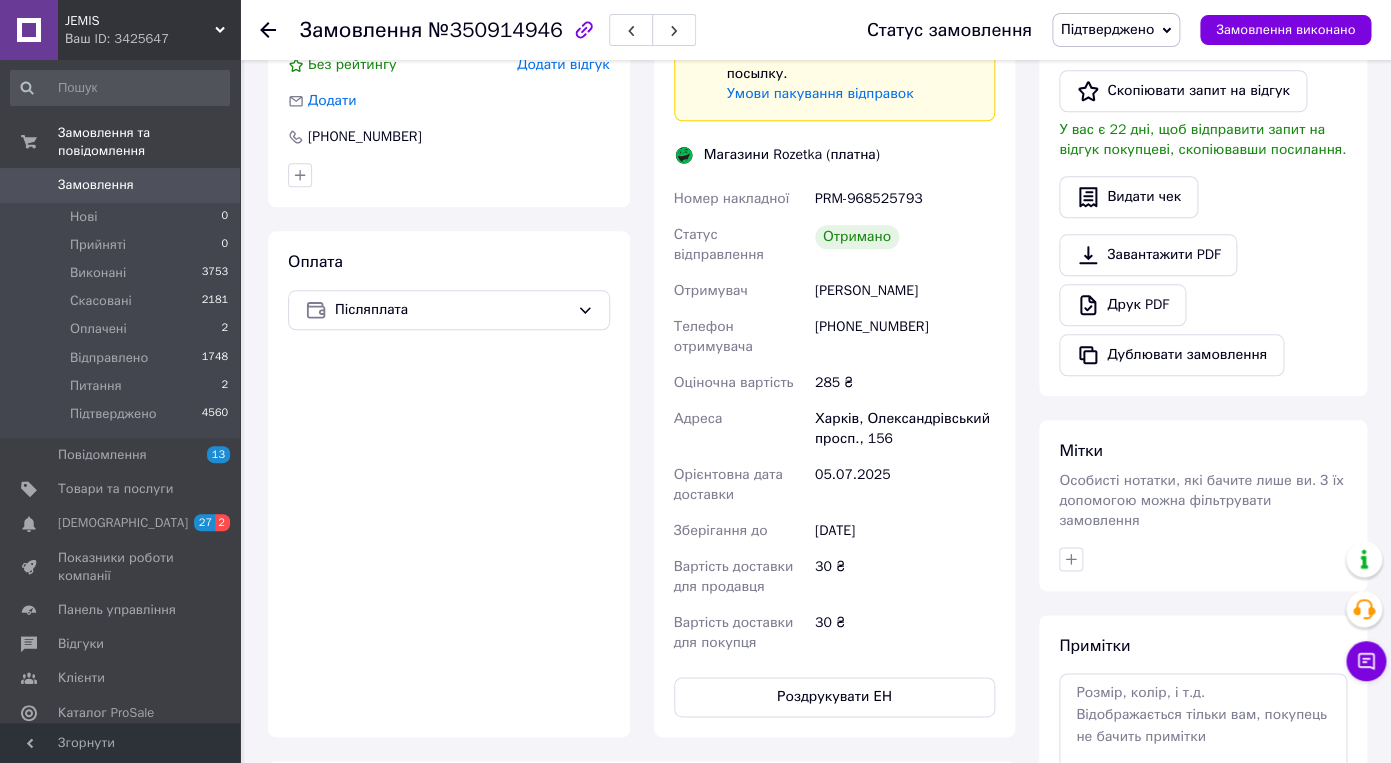 scroll, scrollTop: 549, scrollLeft: 0, axis: vertical 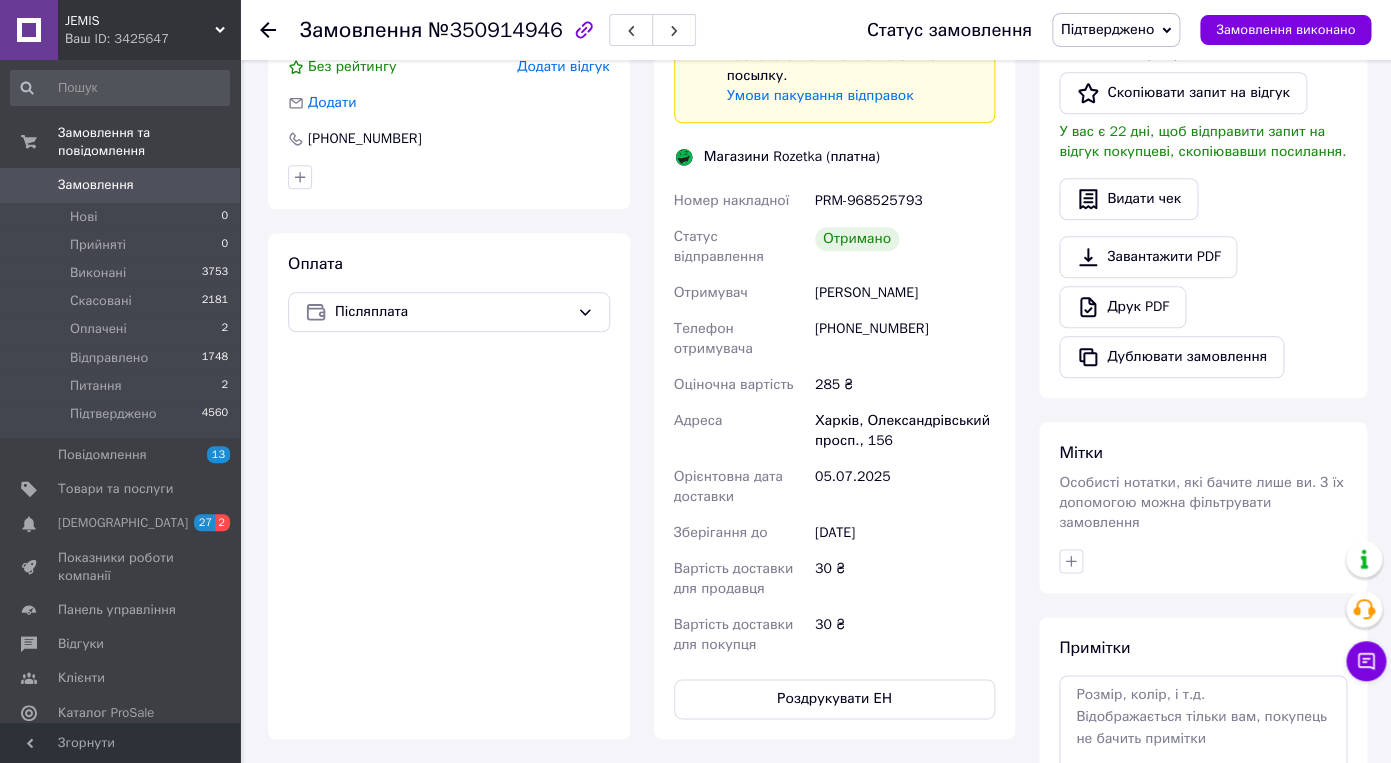 click on "Замовлення" at bounding box center (96, 185) 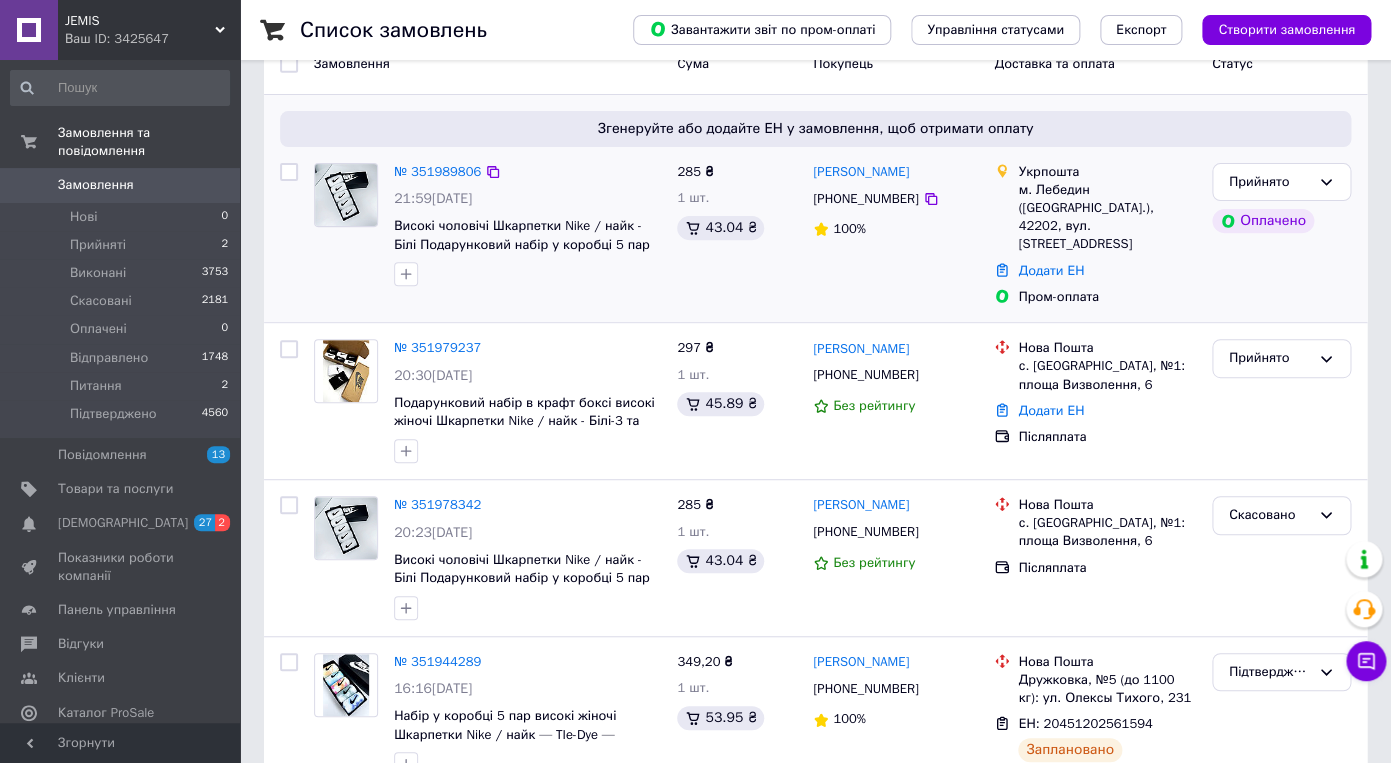 scroll, scrollTop: 162, scrollLeft: 0, axis: vertical 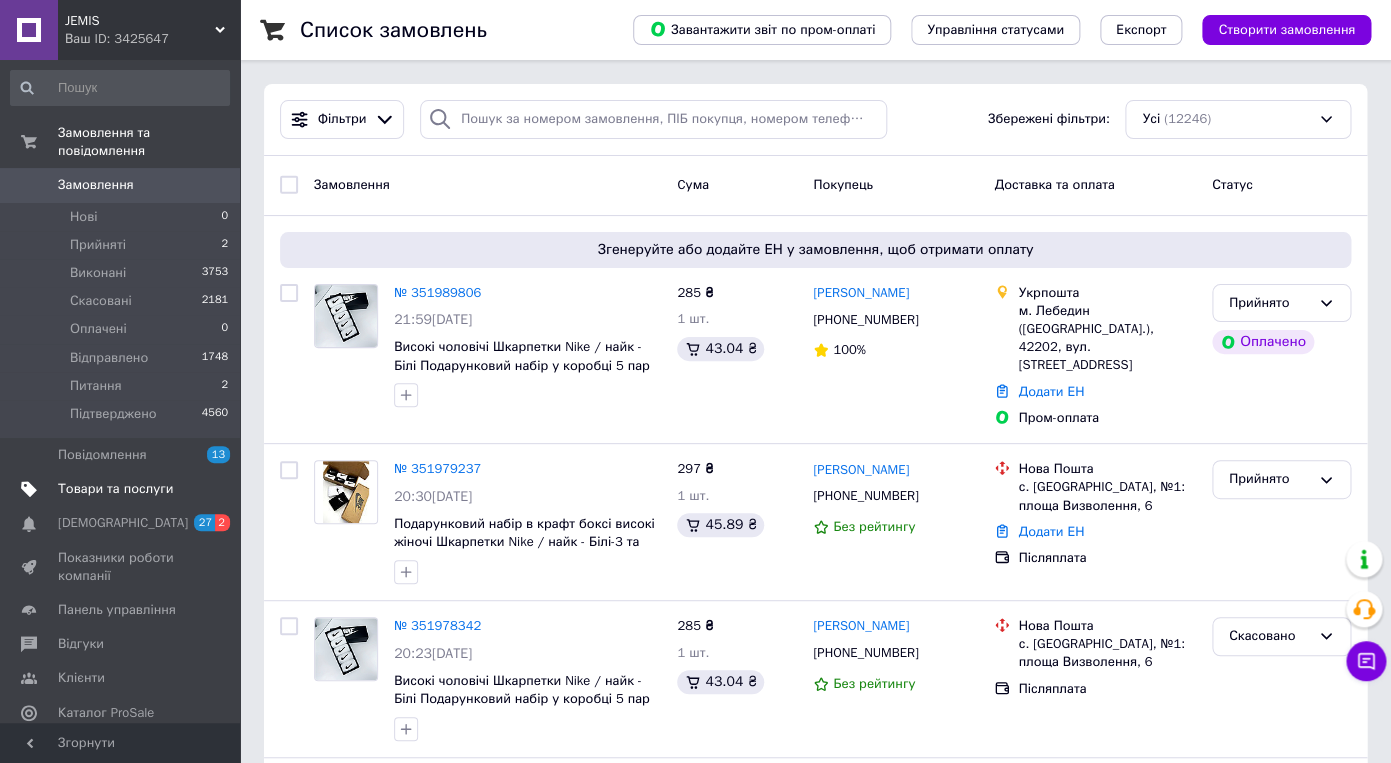click on "Товари та послуги" at bounding box center (120, 489) 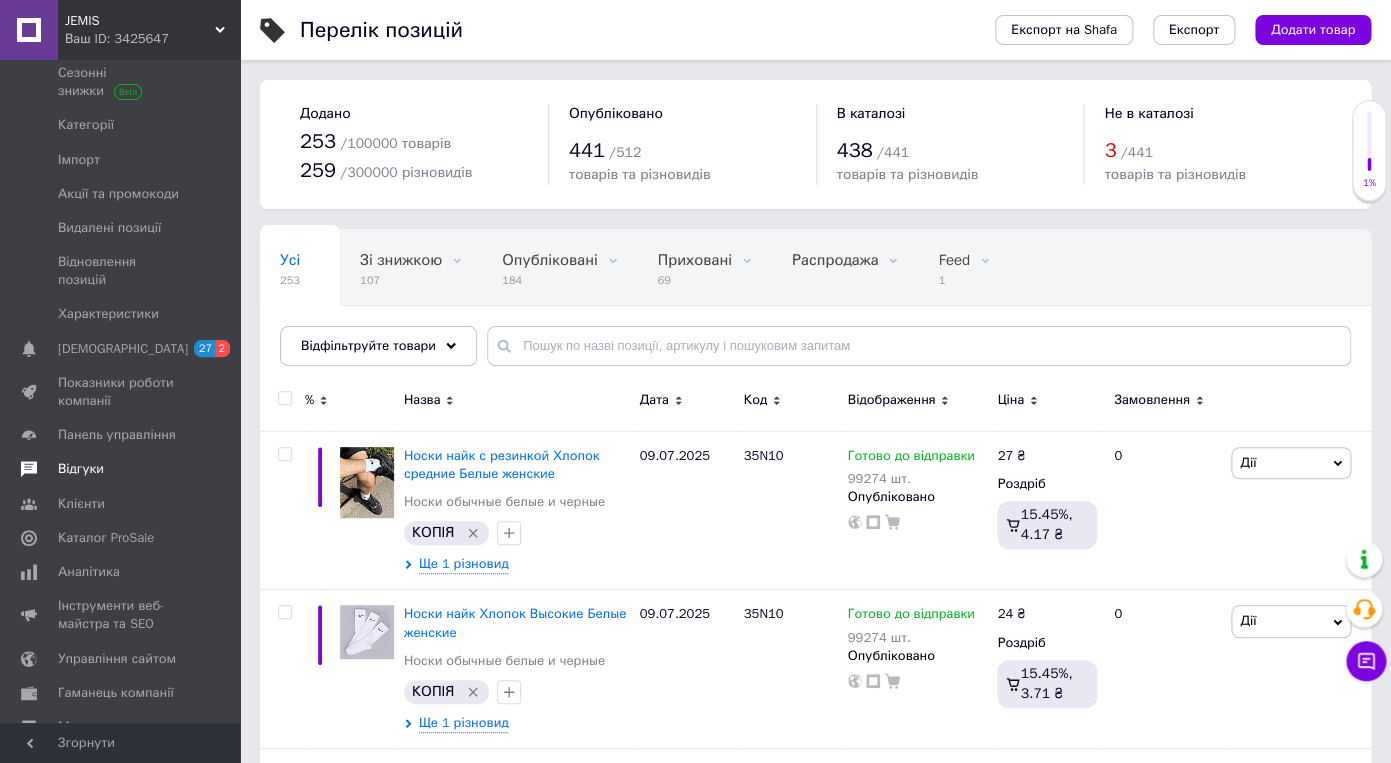 scroll, scrollTop: 244, scrollLeft: 0, axis: vertical 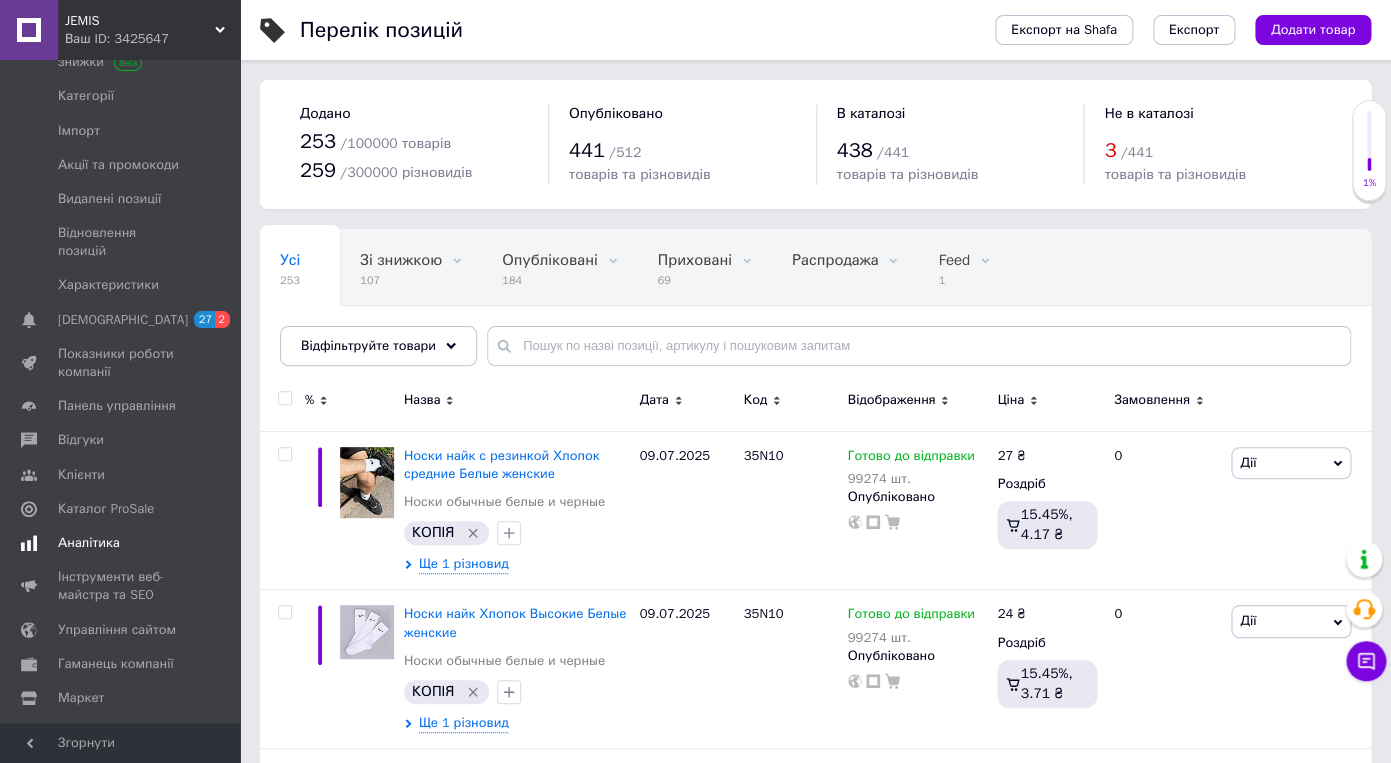 click on "Аналітика" at bounding box center (89, 543) 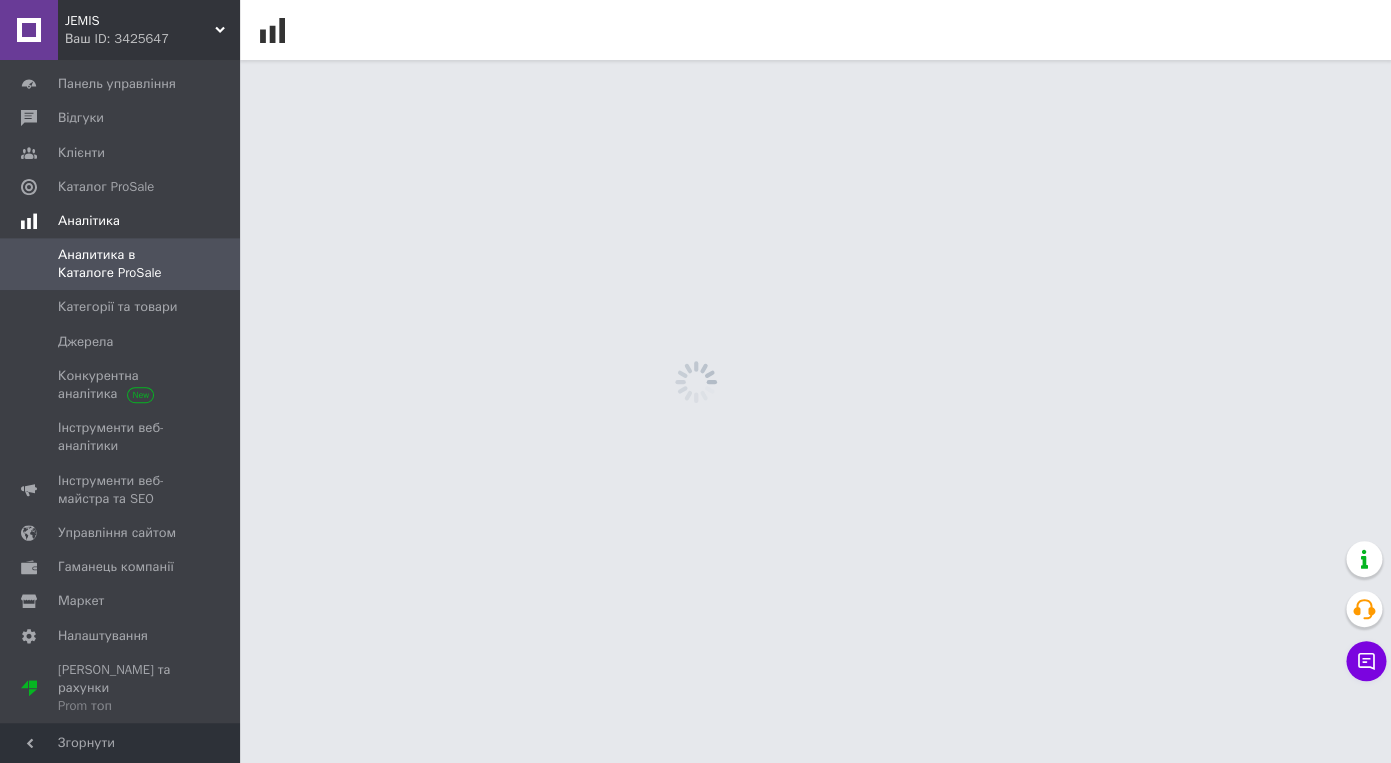 scroll, scrollTop: 205, scrollLeft: 0, axis: vertical 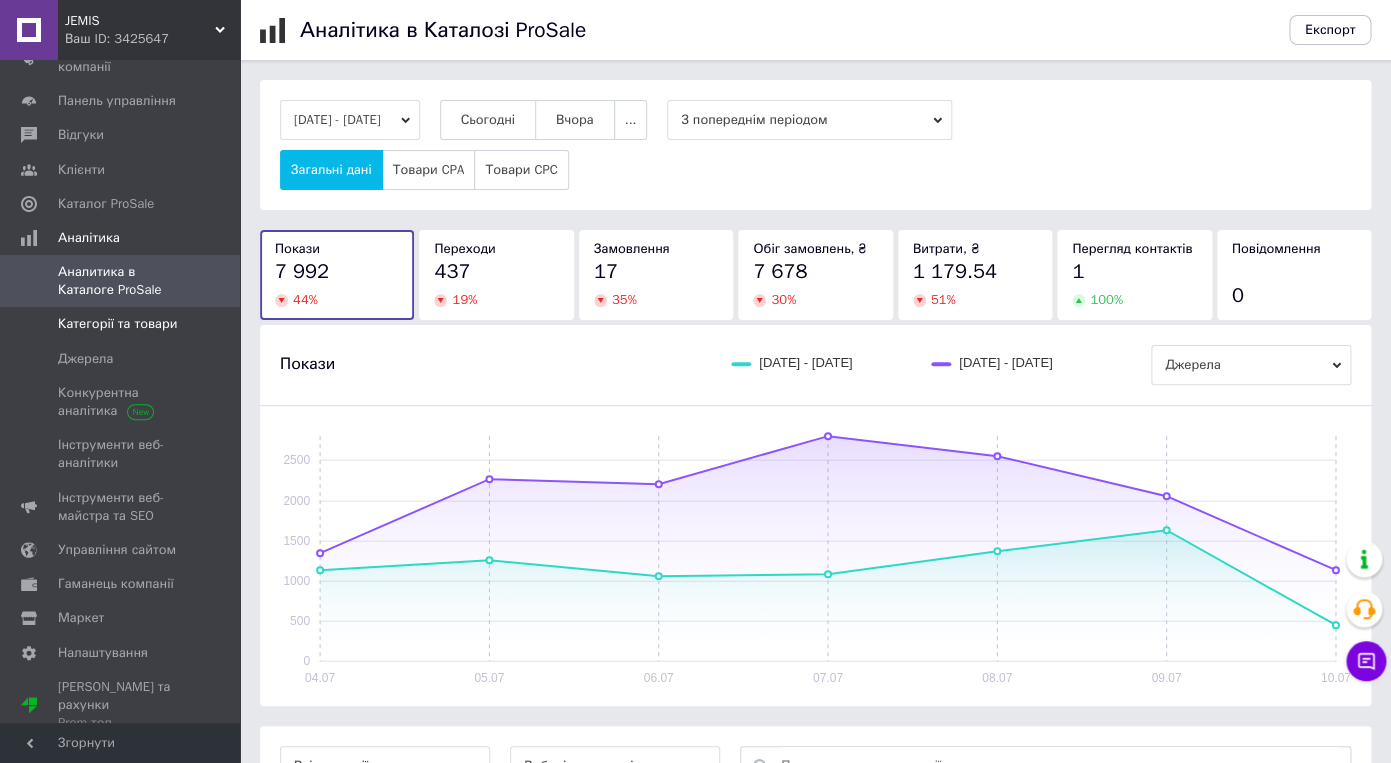 click on "Категорії та товари" at bounding box center [117, 324] 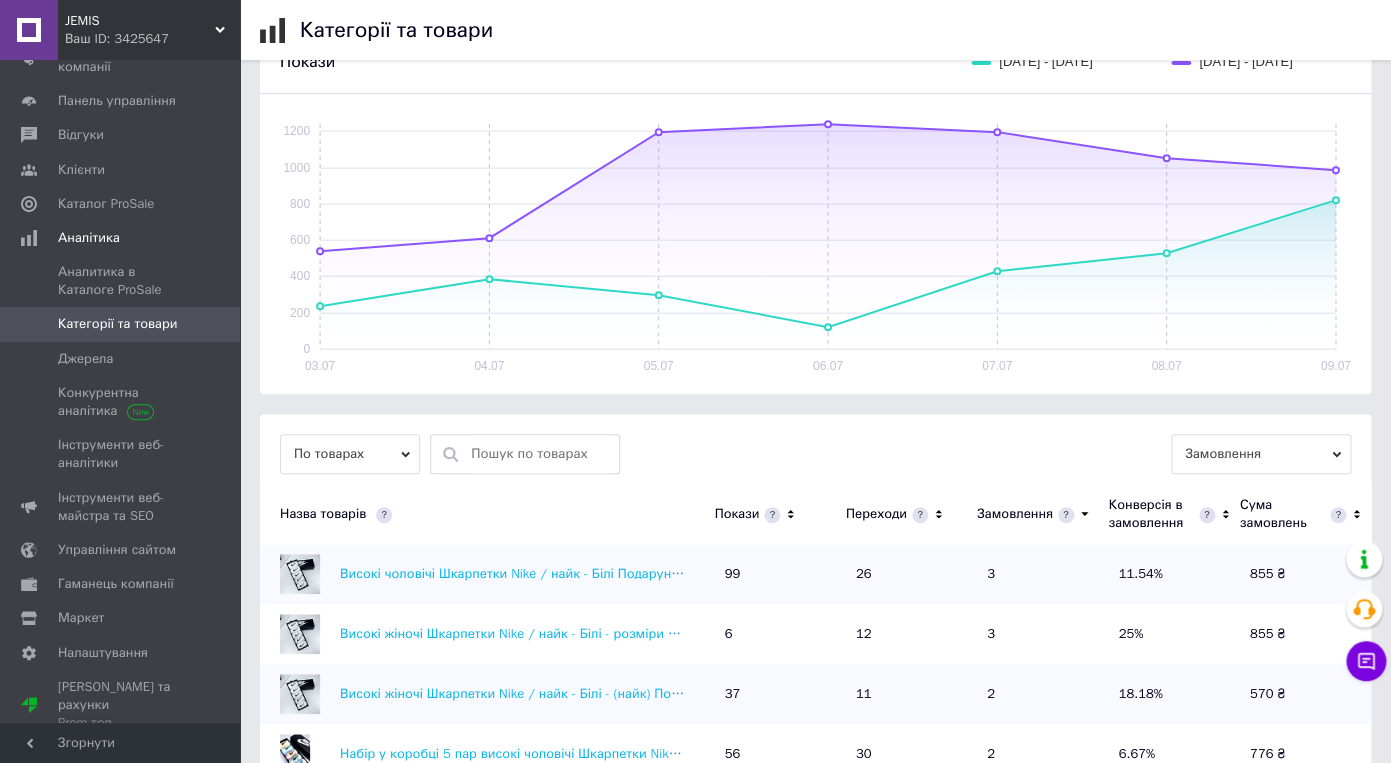 scroll, scrollTop: 230, scrollLeft: 0, axis: vertical 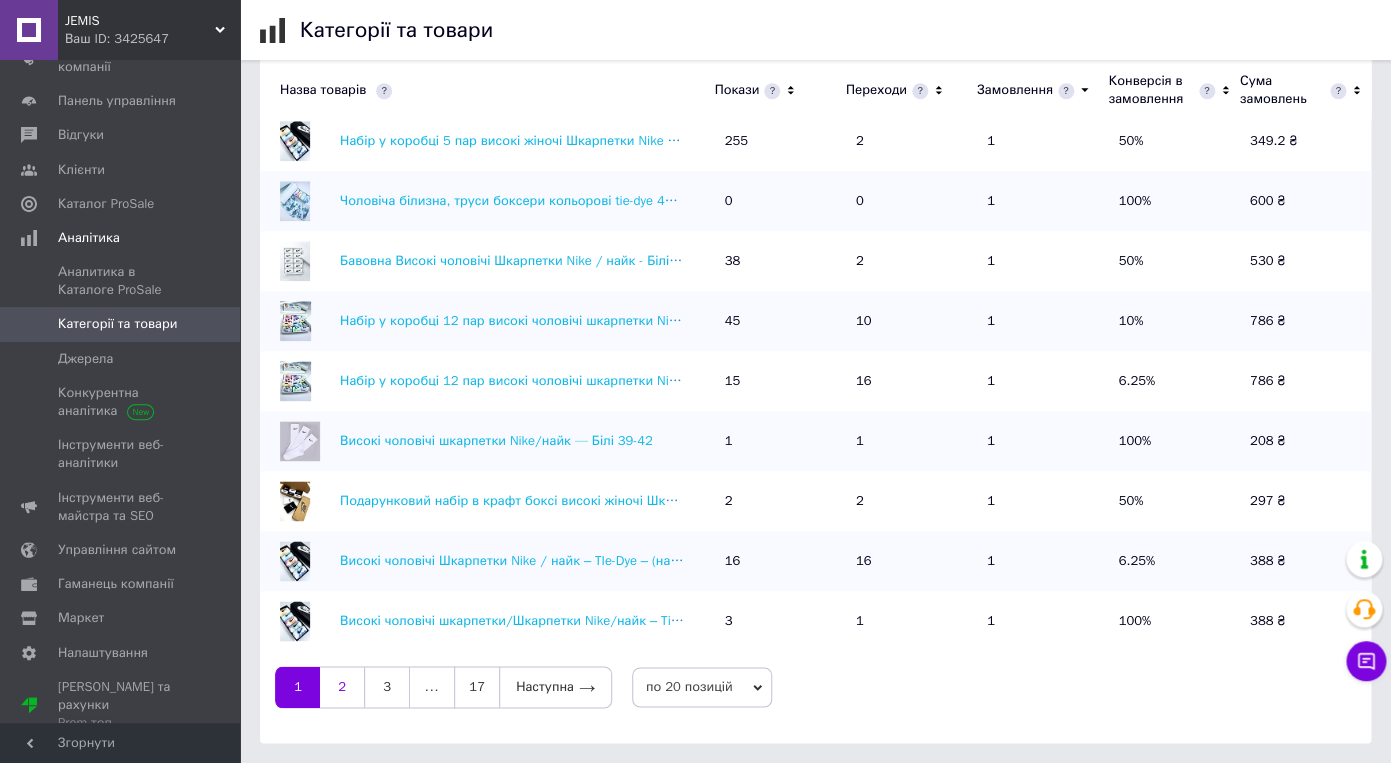 click on "2" at bounding box center (342, 687) 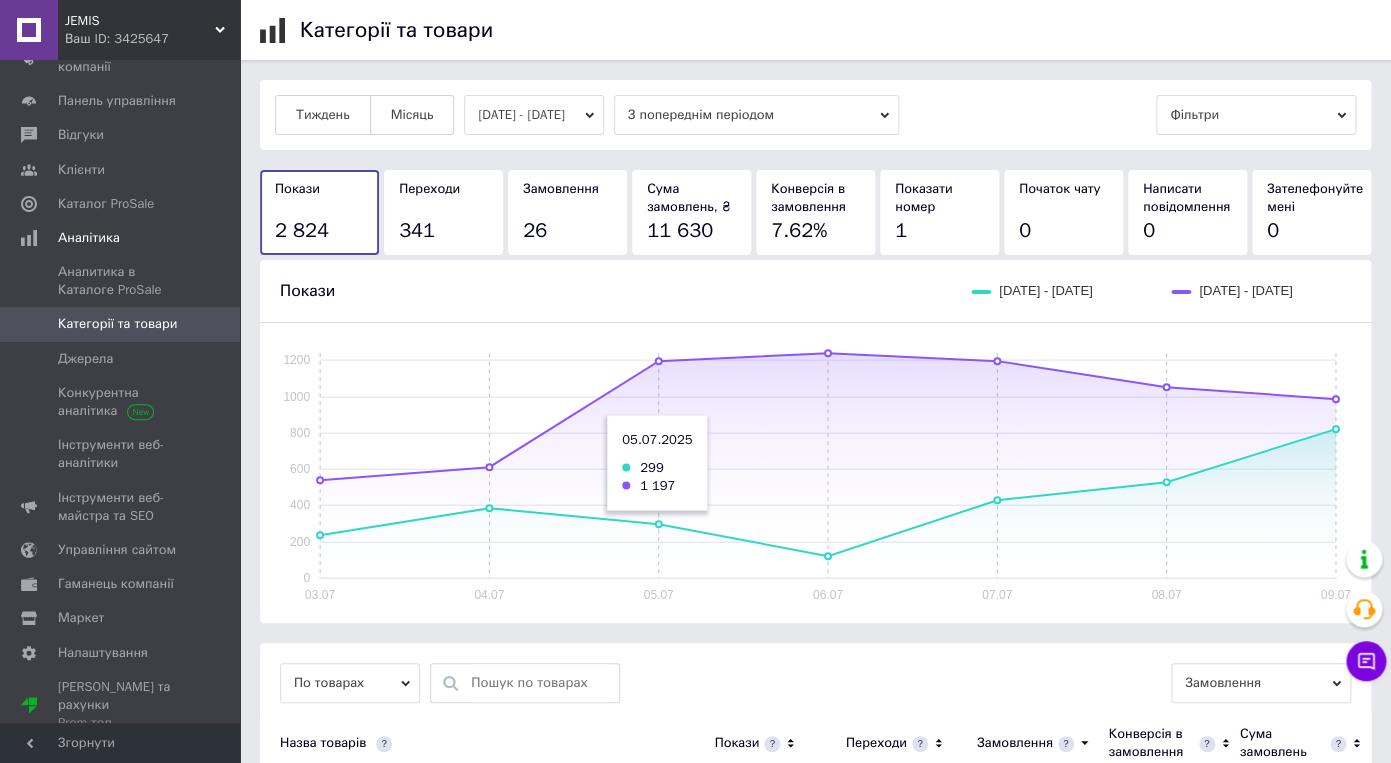 scroll, scrollTop: 696, scrollLeft: 0, axis: vertical 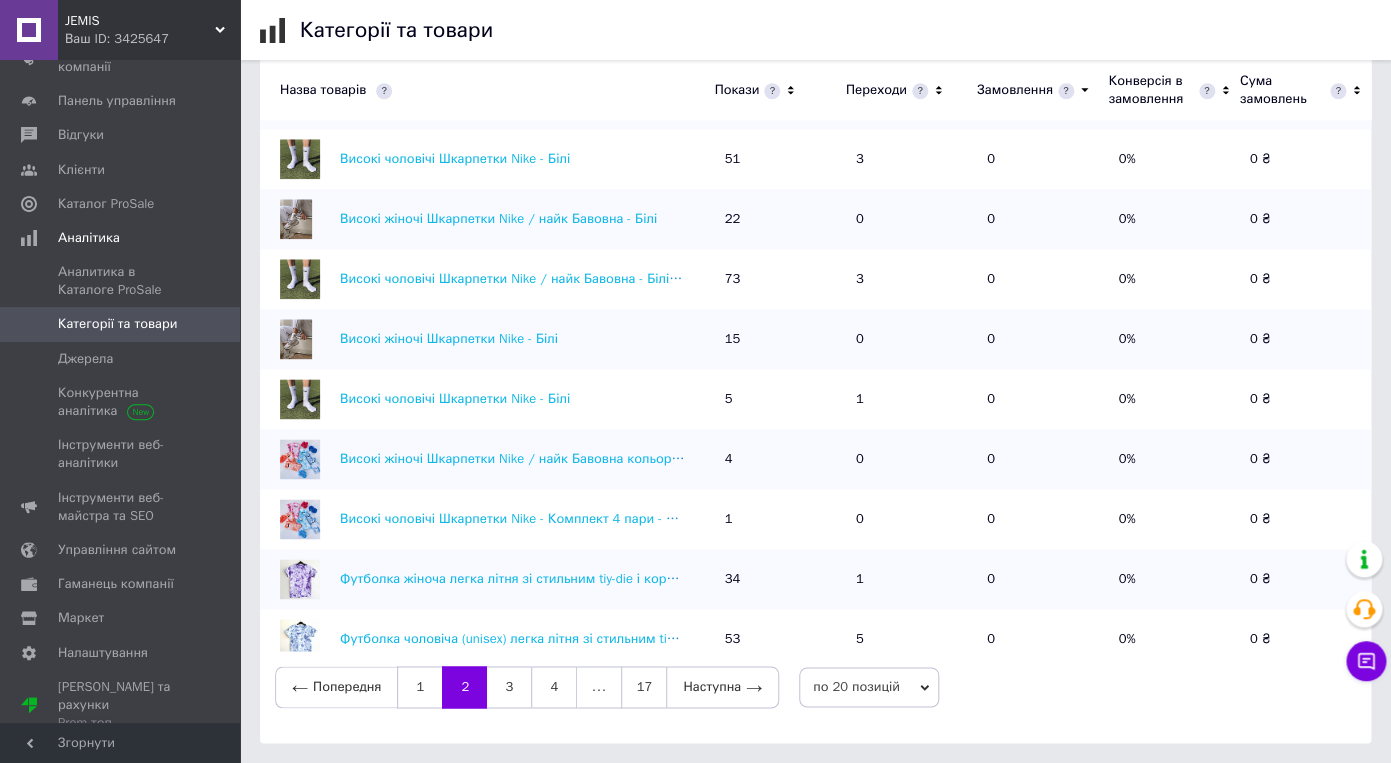 click on "по 20 позицій" at bounding box center [869, 687] 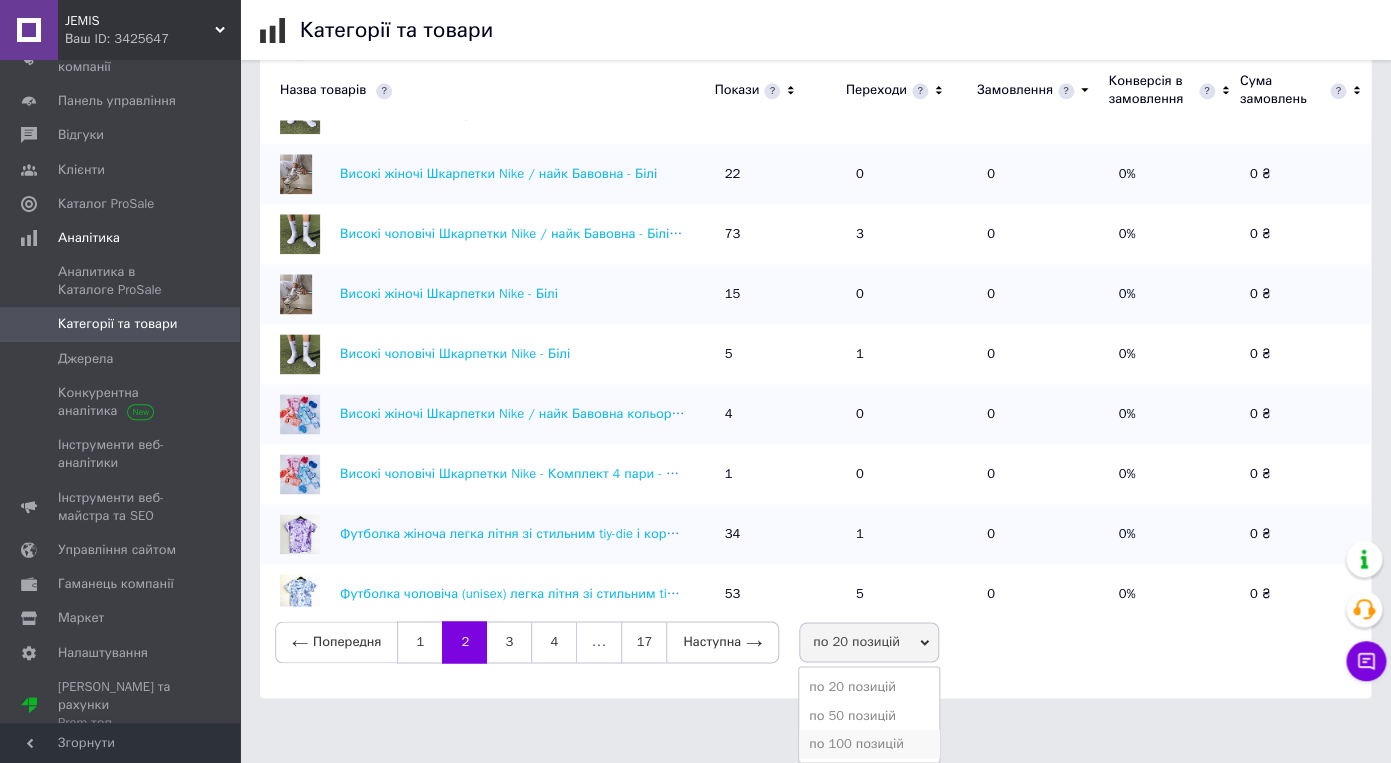 click on "по 100 позицій" at bounding box center (869, 743) 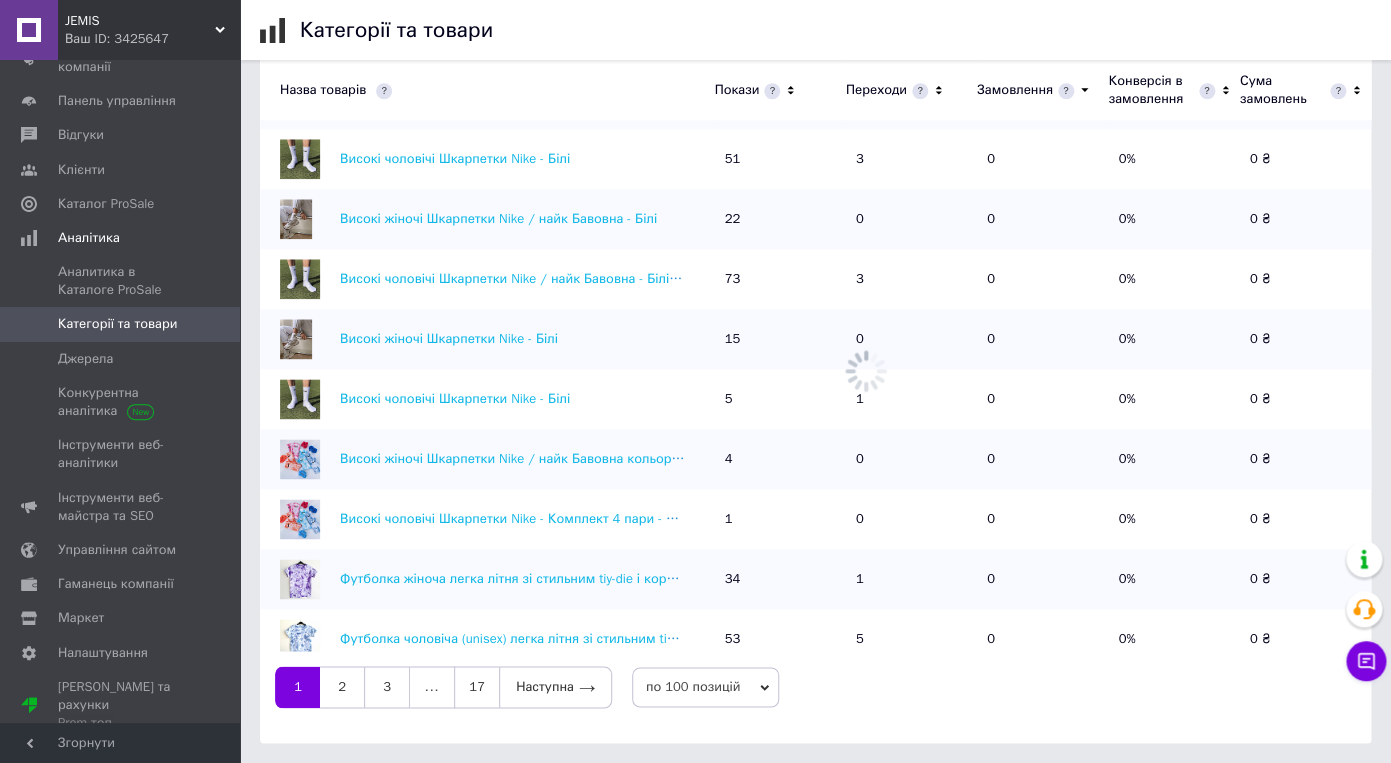 scroll, scrollTop: 696, scrollLeft: 0, axis: vertical 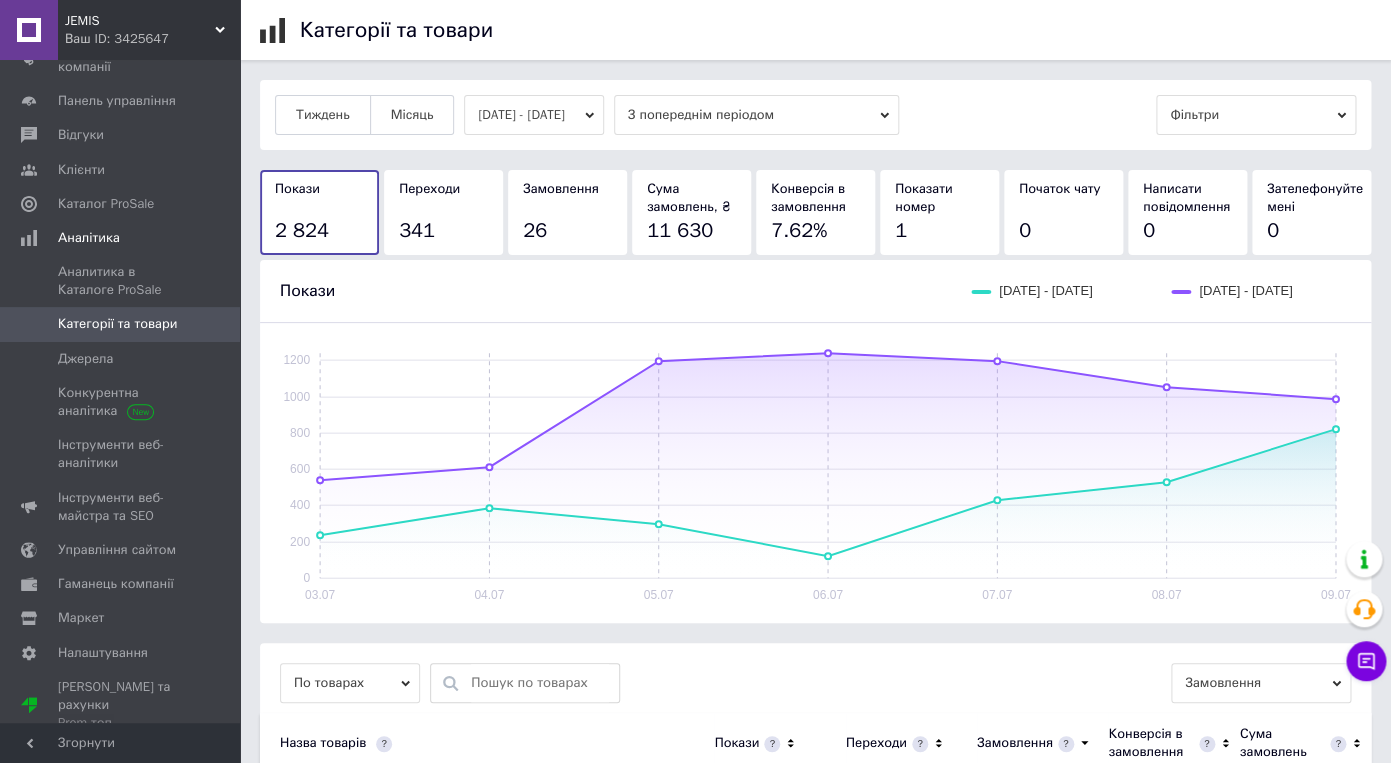 click on "[DATE] - [DATE]" at bounding box center (534, 115) 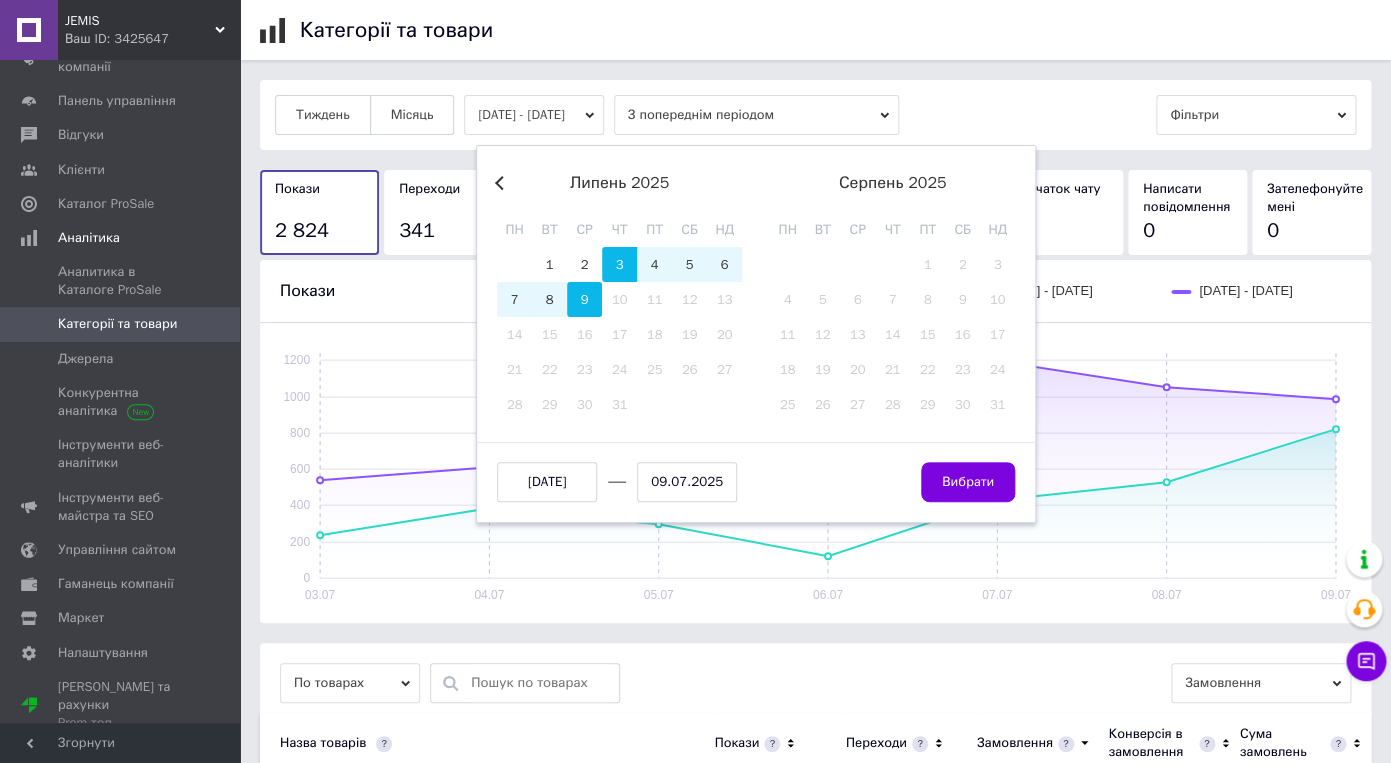 click on "9" at bounding box center (584, 299) 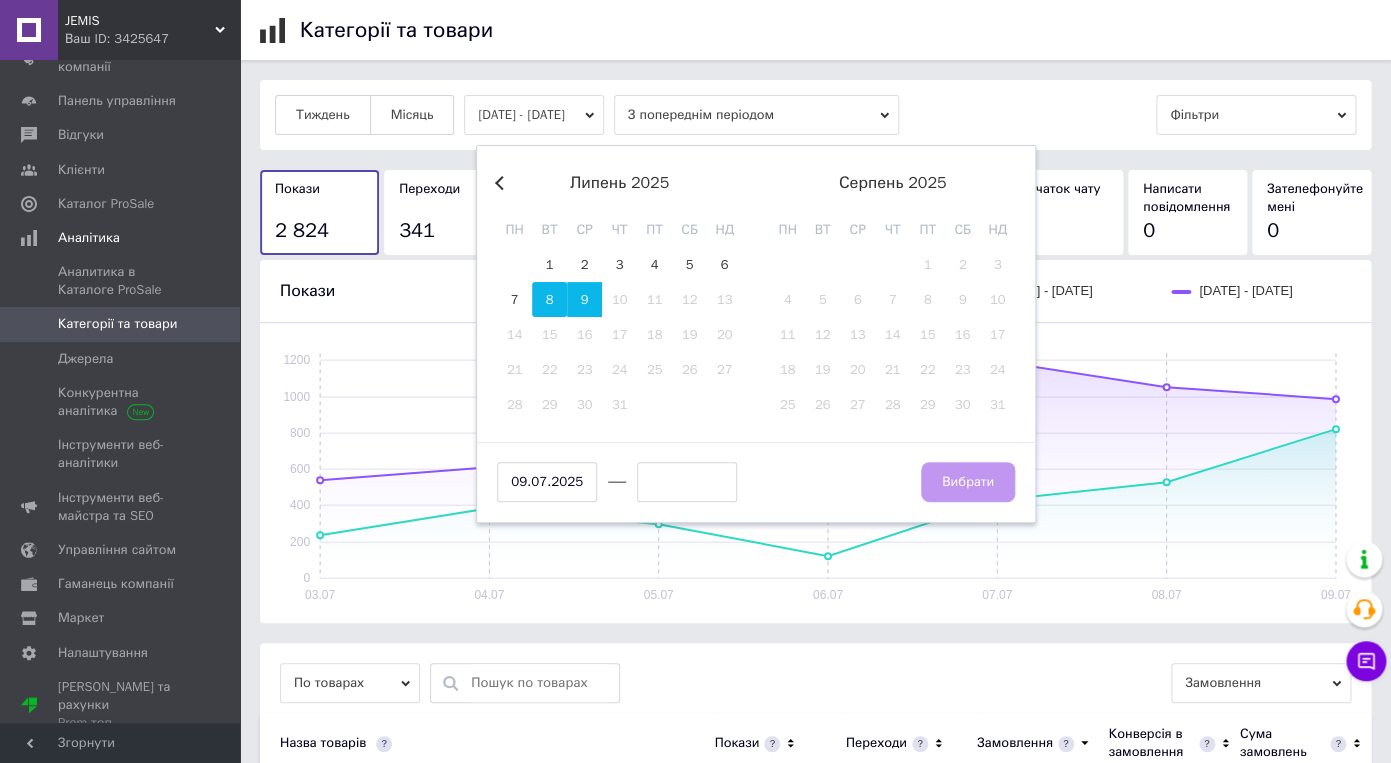 click on "8" at bounding box center [549, 299] 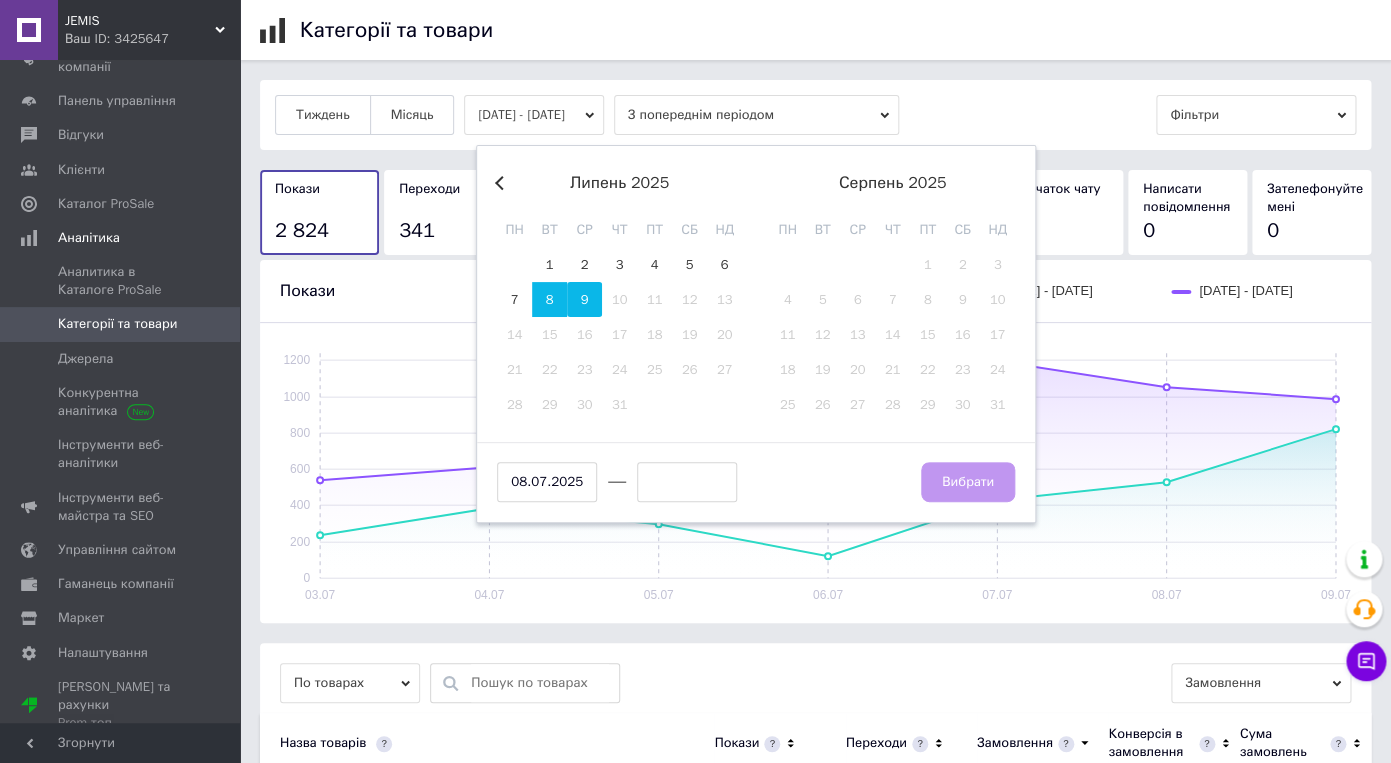 click on "9" at bounding box center [584, 299] 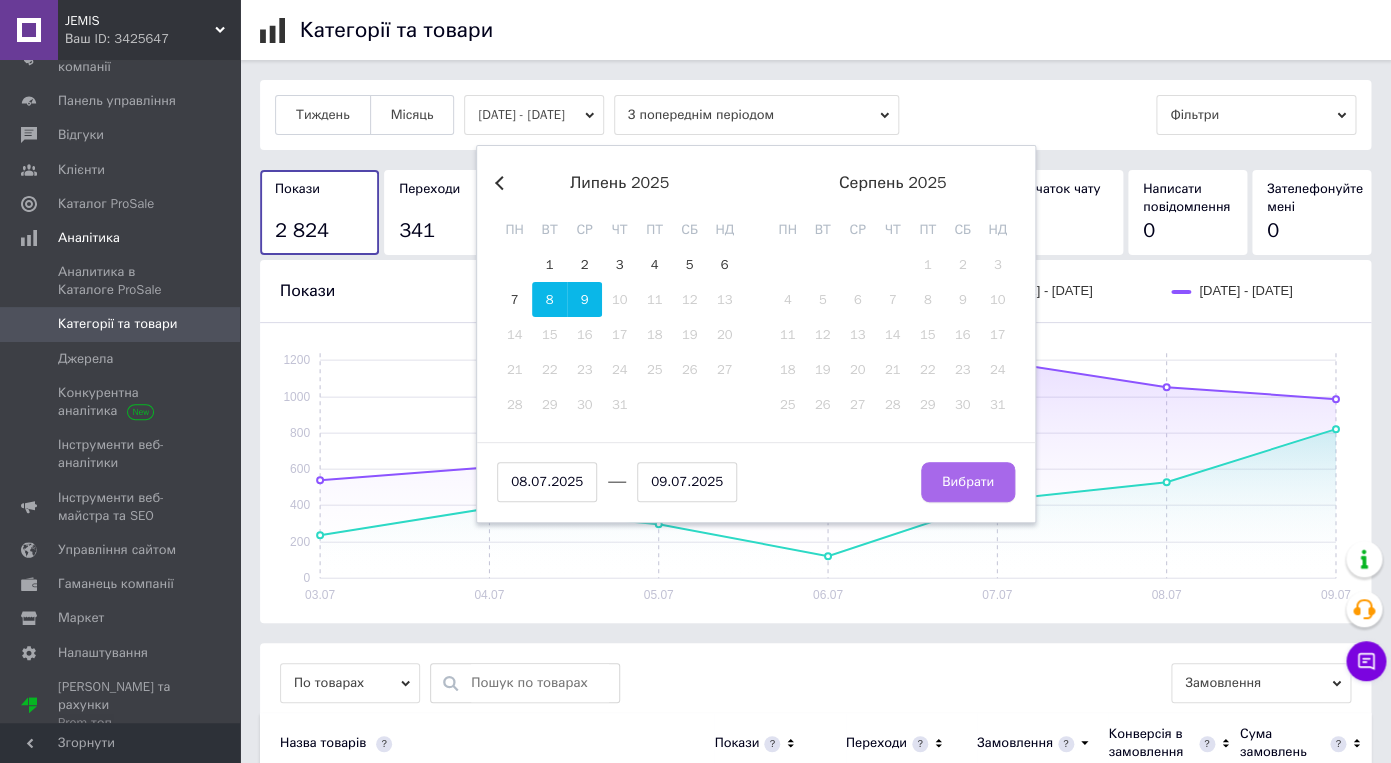 click on "Вибрати" at bounding box center [968, 482] 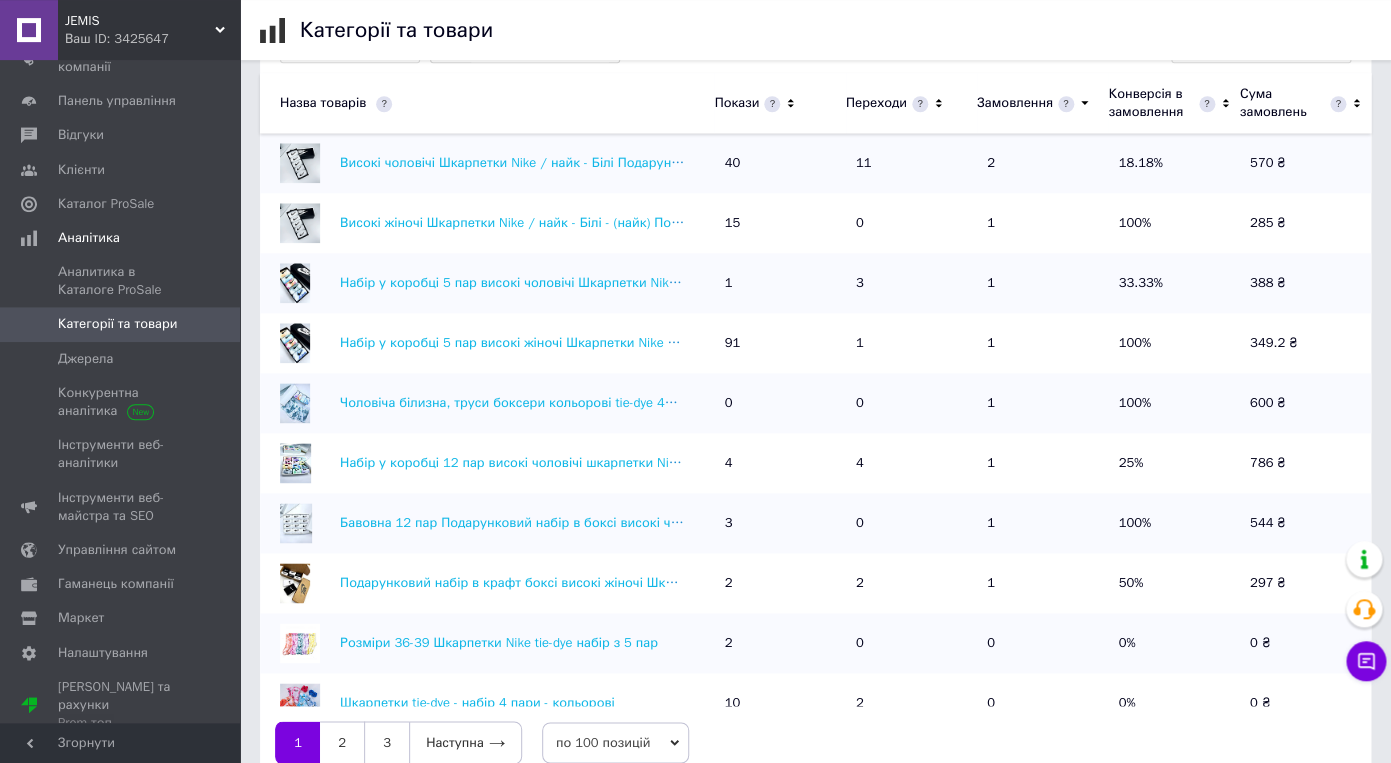 scroll, scrollTop: 719, scrollLeft: 0, axis: vertical 